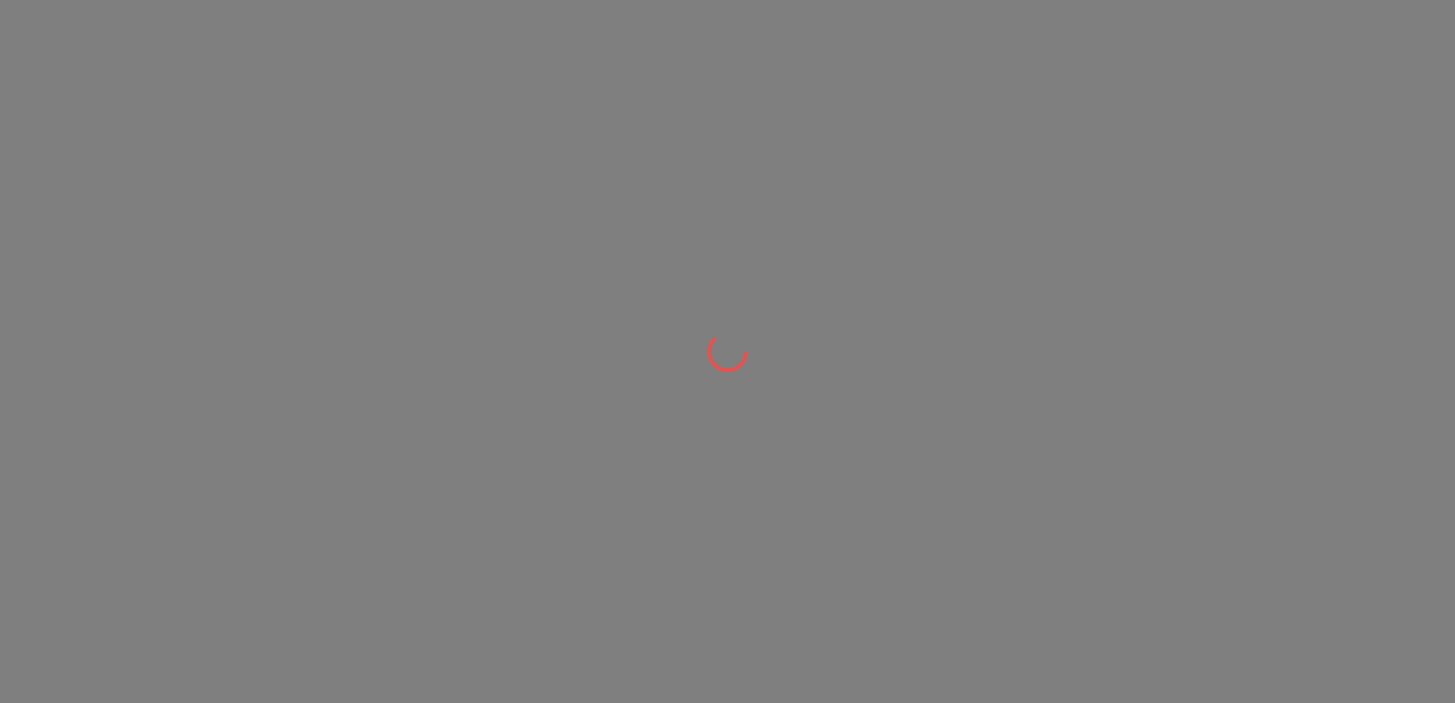 scroll, scrollTop: 0, scrollLeft: 0, axis: both 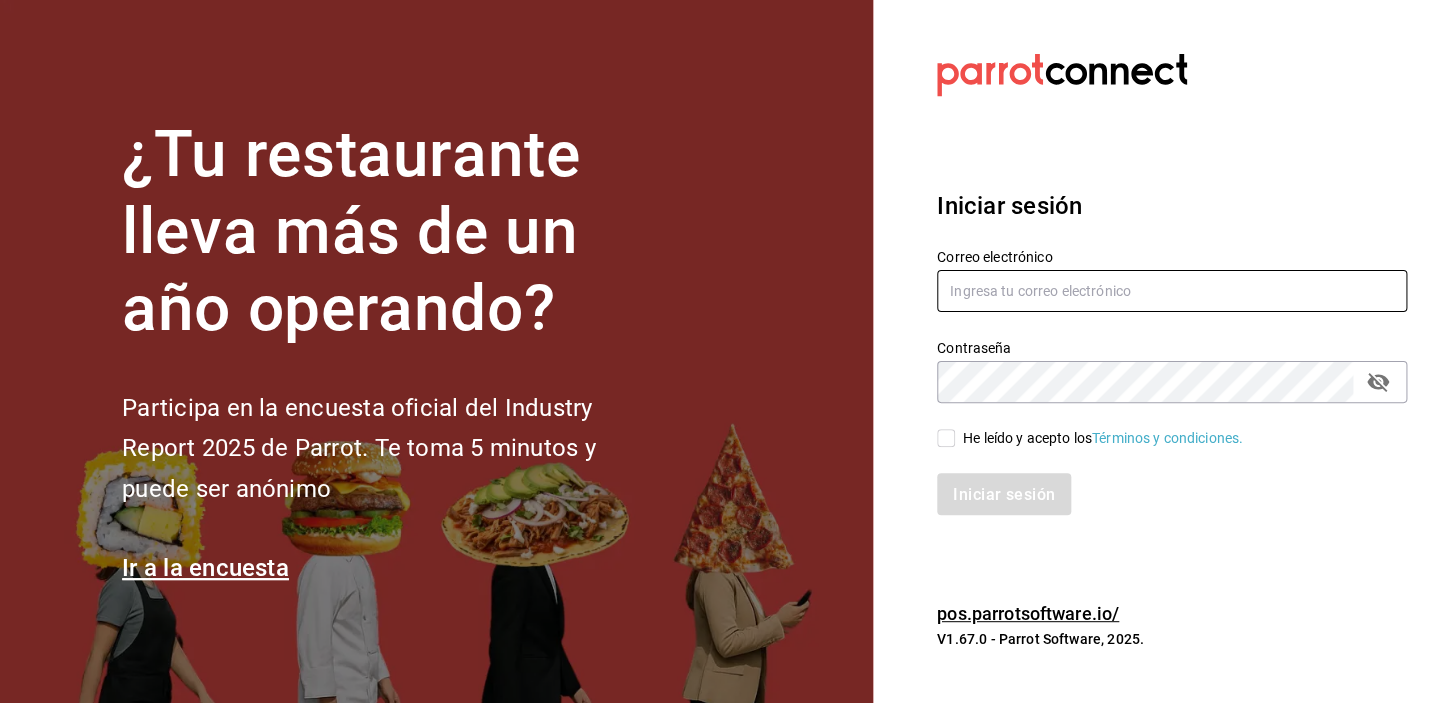 type on "[USERNAME]@example.com" 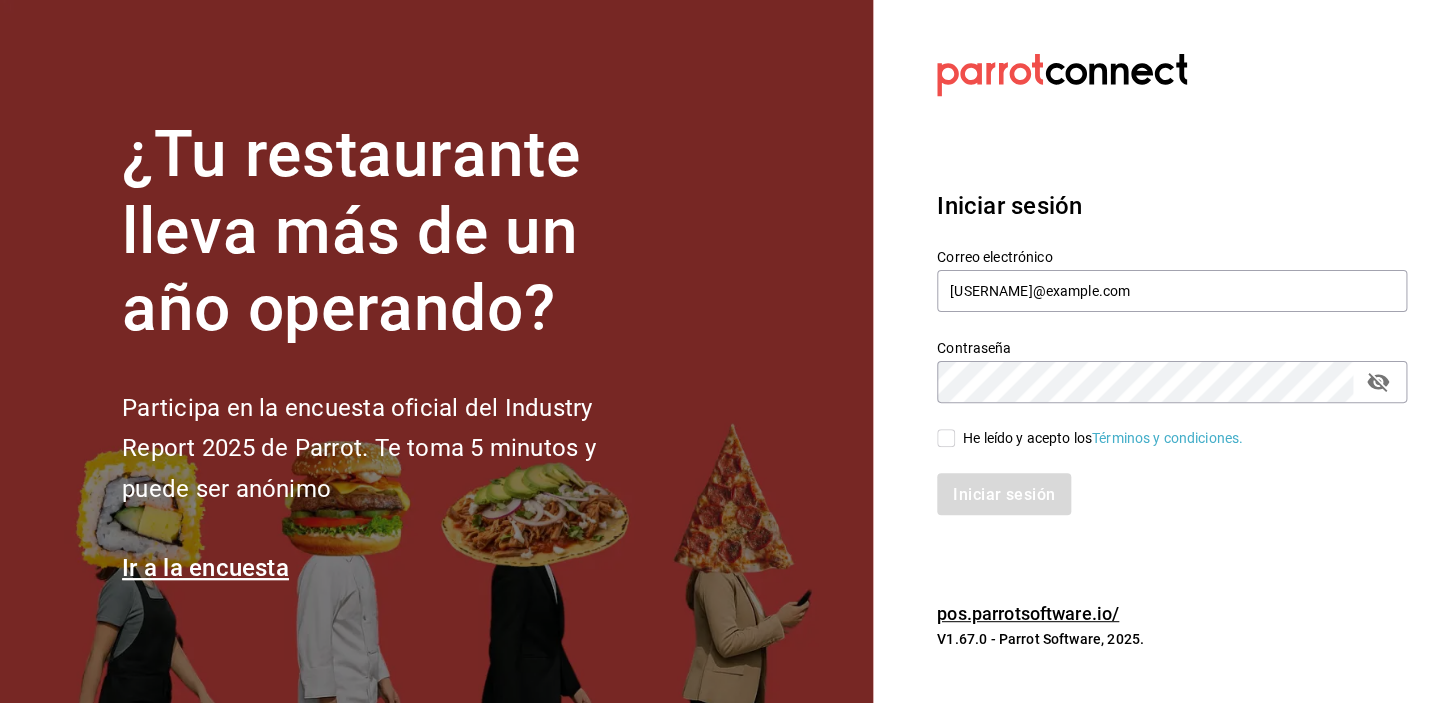 click on "He leído y acepto los  Términos y condiciones." at bounding box center [946, 438] 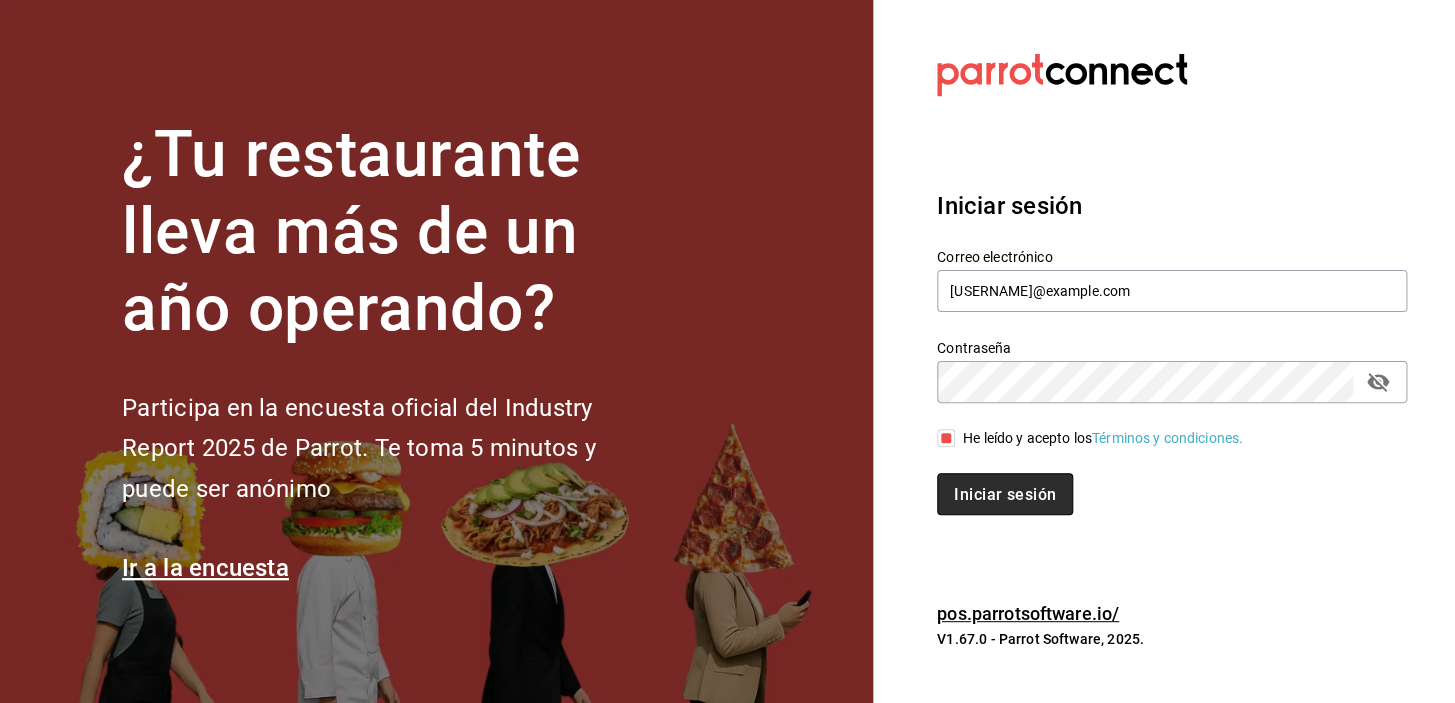 click on "Iniciar sesión" at bounding box center [1005, 493] 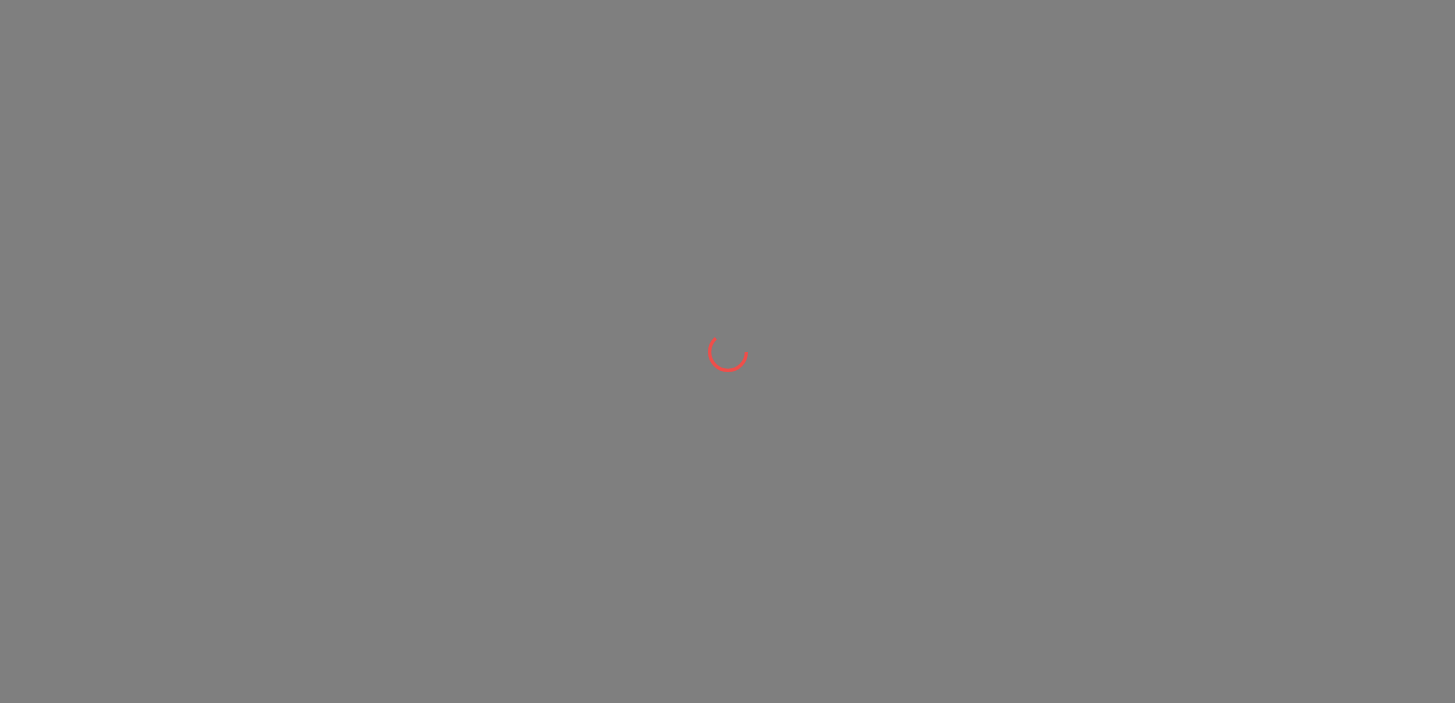 scroll, scrollTop: 0, scrollLeft: 0, axis: both 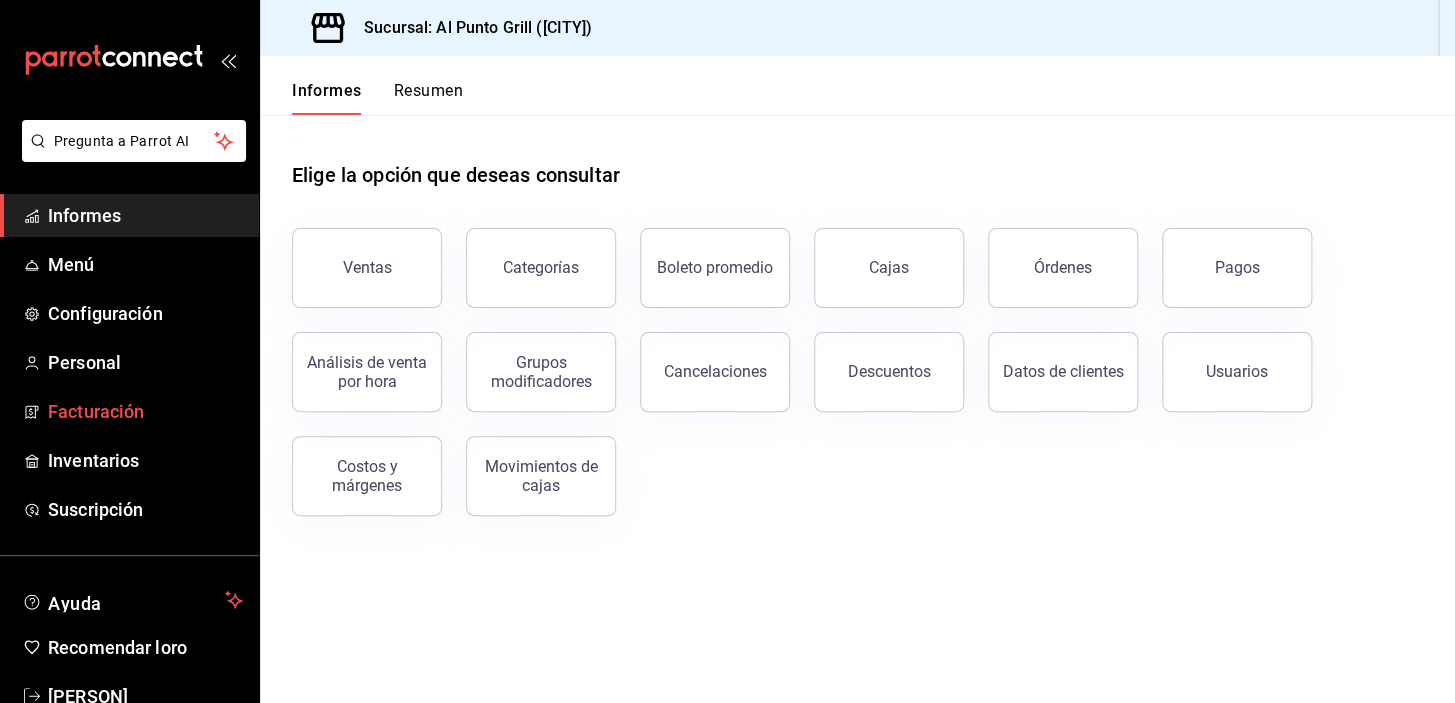 click on "Facturación" at bounding box center (145, 411) 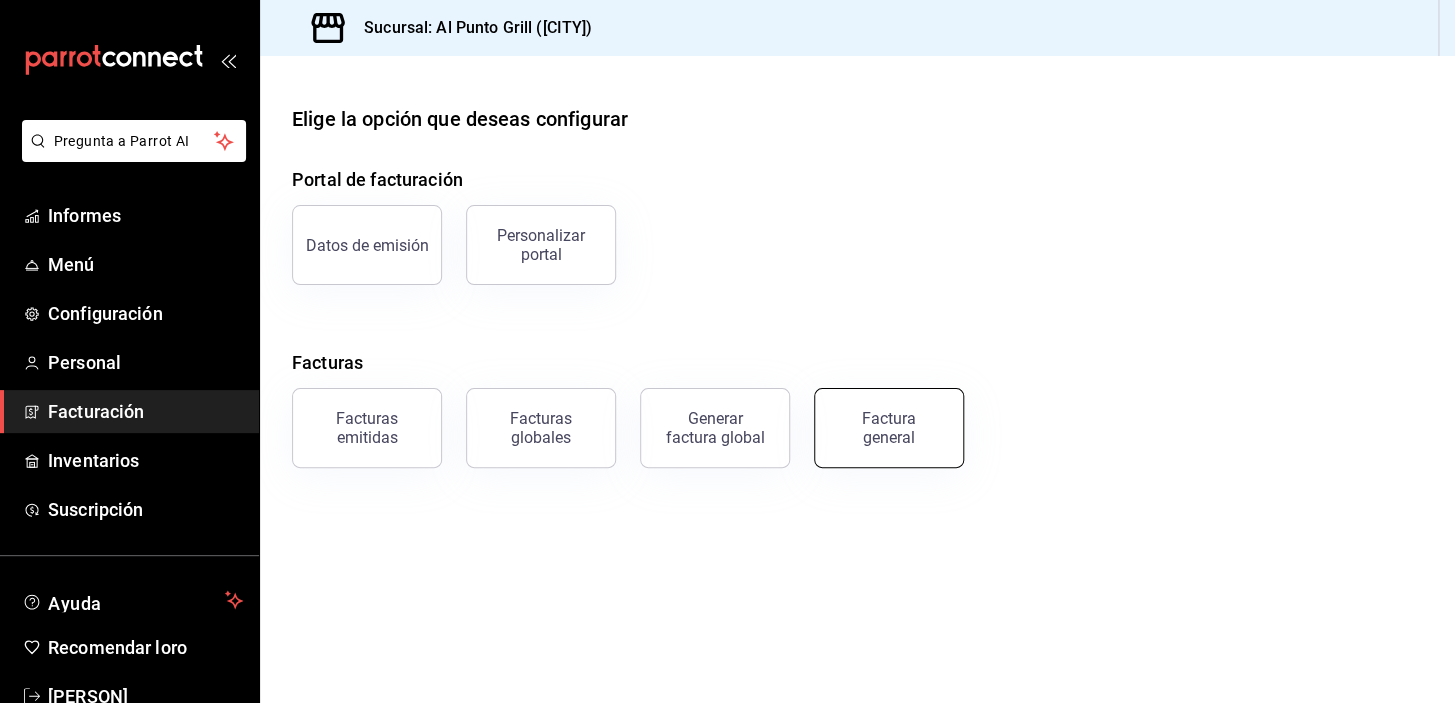 click on "Factura general" at bounding box center (889, 428) 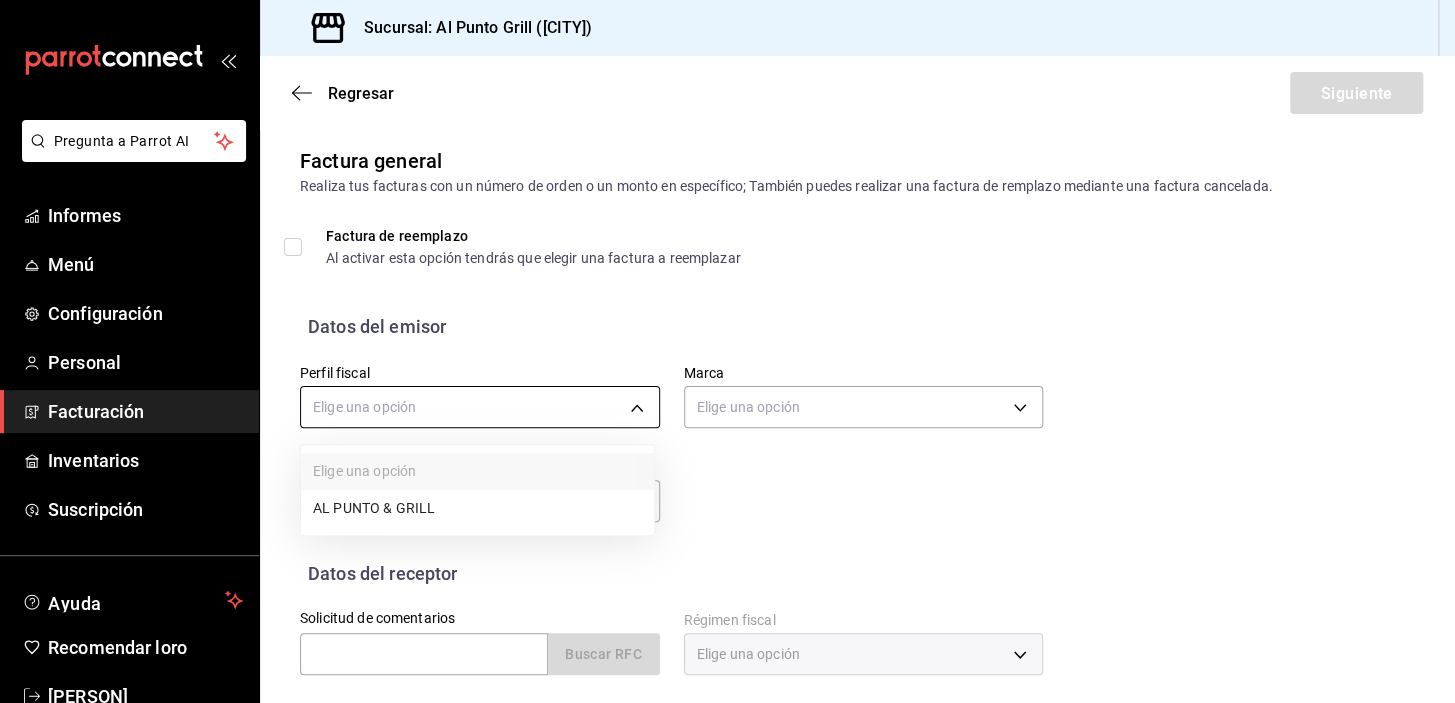 click on "Pregunta a Parrot AI Informes   Menú   Configuración   Personal   Facturación   Inventarios   Suscripción   Ayuda Recomendar loro   [PERSON]   Sugerir nueva función   Sucursal: Al Punto Grill ([CITY]) Regresar Generar factura Emisor Perfil fiscal AL PUNTO Y PARRILLA Tipo de comprobante Ingreso Receptor Nombre / Razón social [FIRST] [LAST] Receptor RFC [RFC] Régimen fiscal Régimen Simplificado de Confianza Uso de CFDI G03: Gastos en general Correo electrónico [EMAIL] Elige cómo quieres agregar los conceptos a tu factura Manualmente Asociar orden Pago Método de pago PUE    Pago en una sola exhibición PUE Forma de pago 04    Tarjeta de crédito 04 4 dígitos de # TDC ​ Información de concepto Cantidad 1 ​ Precio total $452 ​ Impuestos Elige una opción Clave de Producto de Servicio 90101500 - Establecimientos para comer y beber ​ Unidad E48 - Unidad de Servicio ​ Descripción Agregar Total IVA $0.00 Total de IEPS" at bounding box center (727, 351) 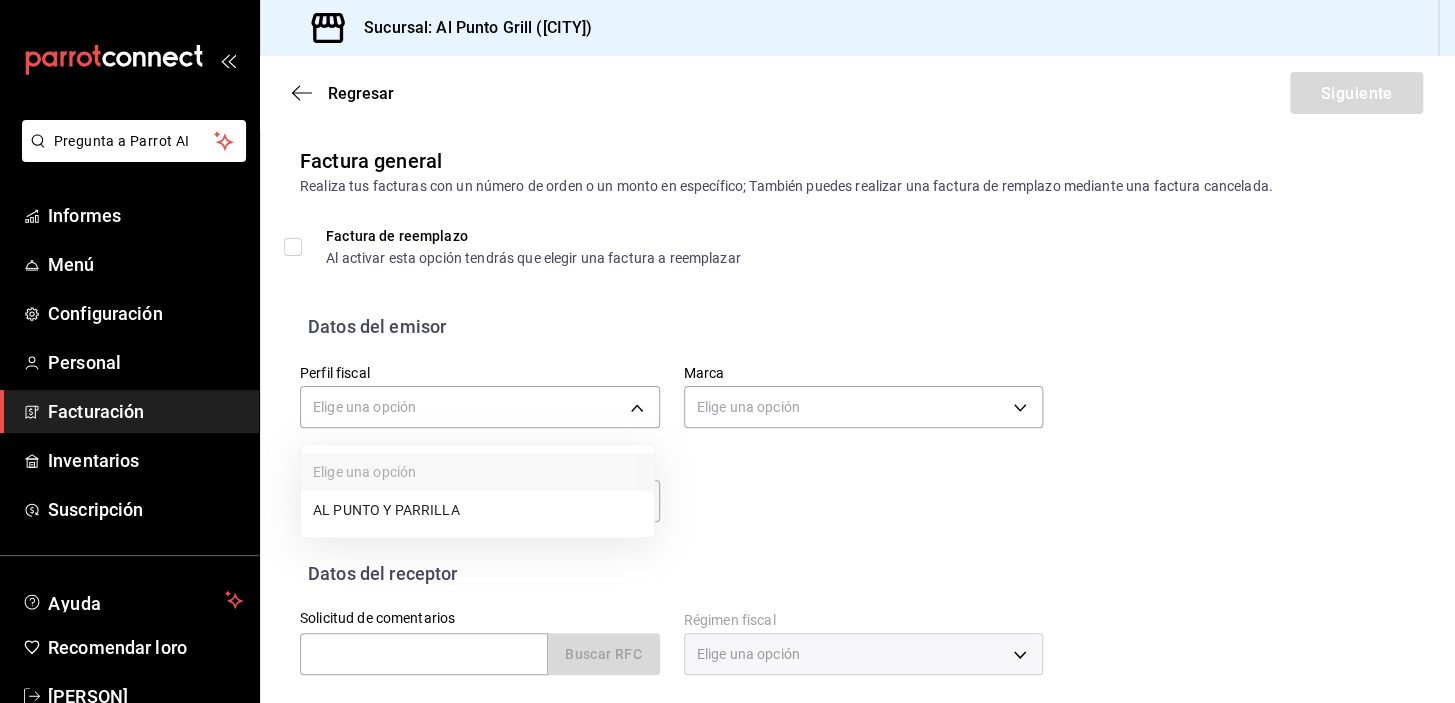 click on "AL PUNTO Y PARRILLA" at bounding box center (386, 510) 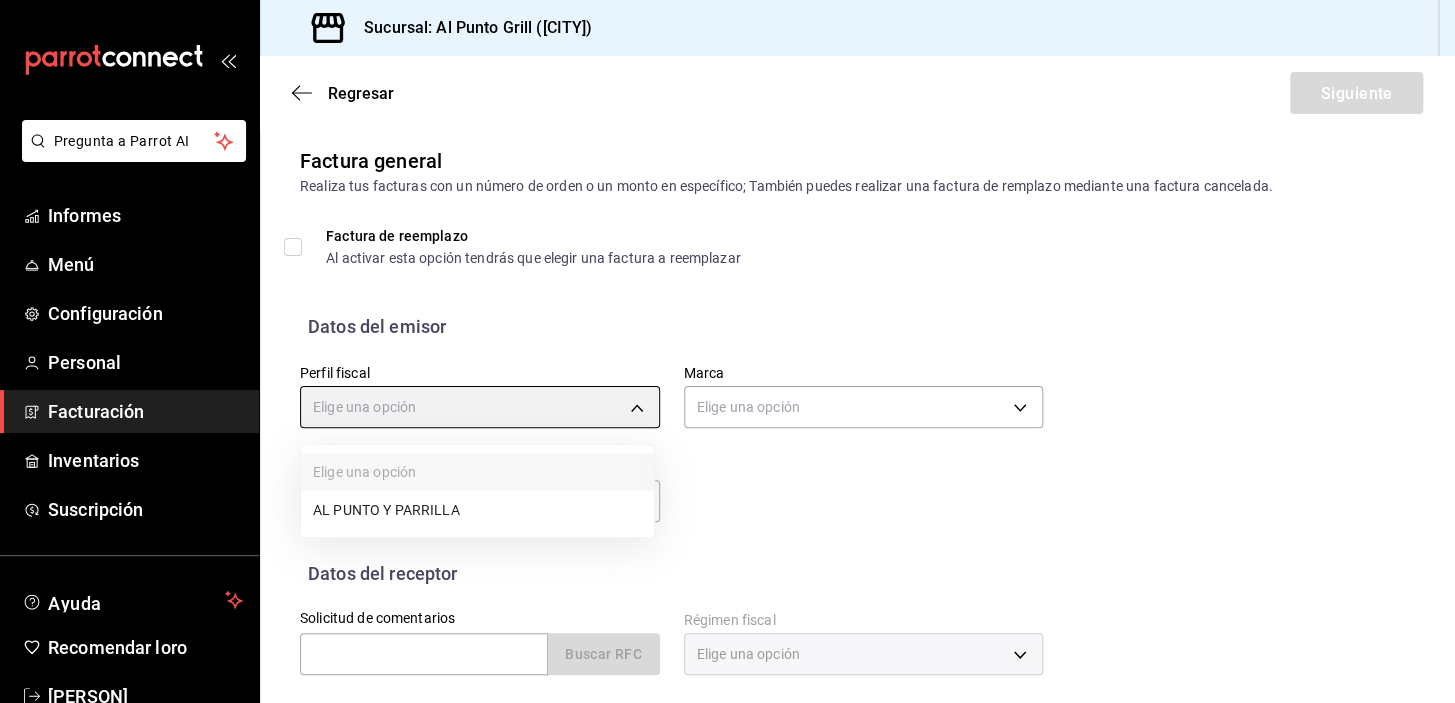type on "711c2bc8-79b3-43e0-95de-ea7f23beadbf" 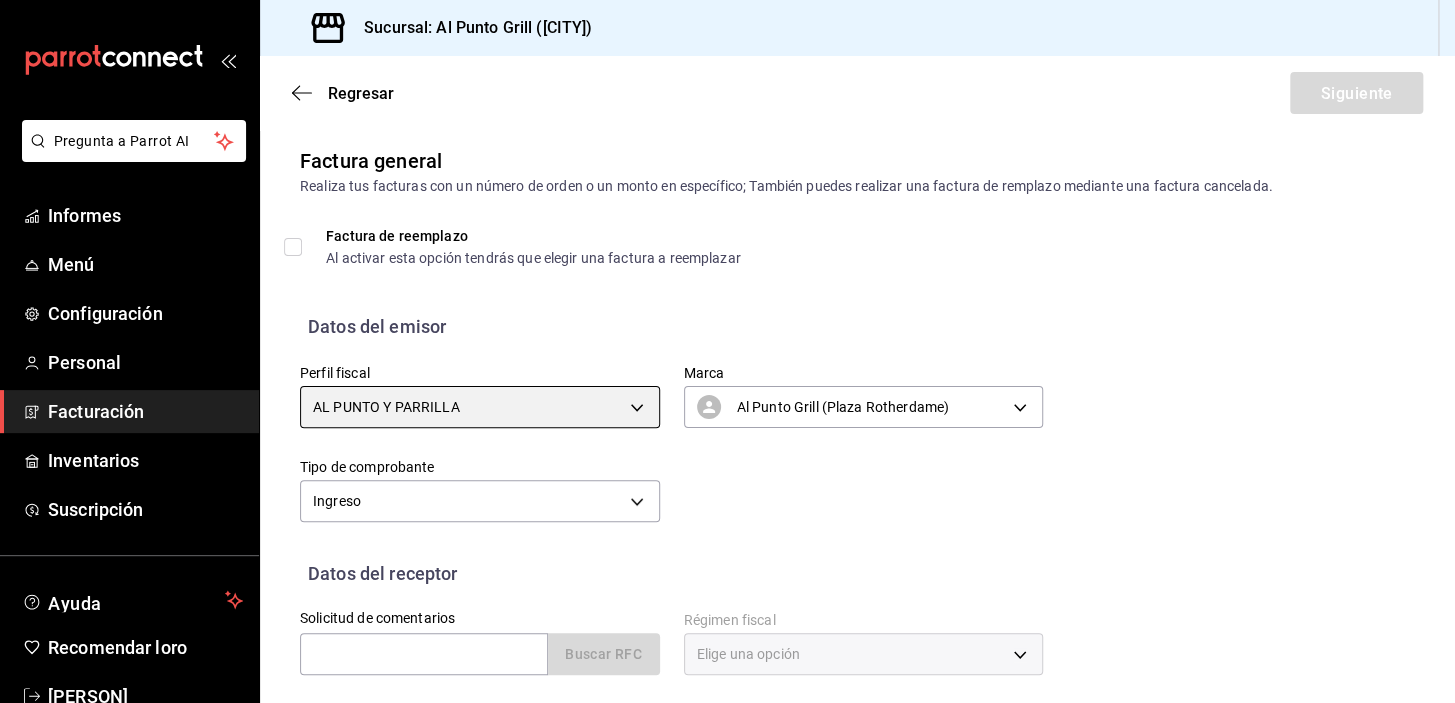 scroll, scrollTop: 181, scrollLeft: 0, axis: vertical 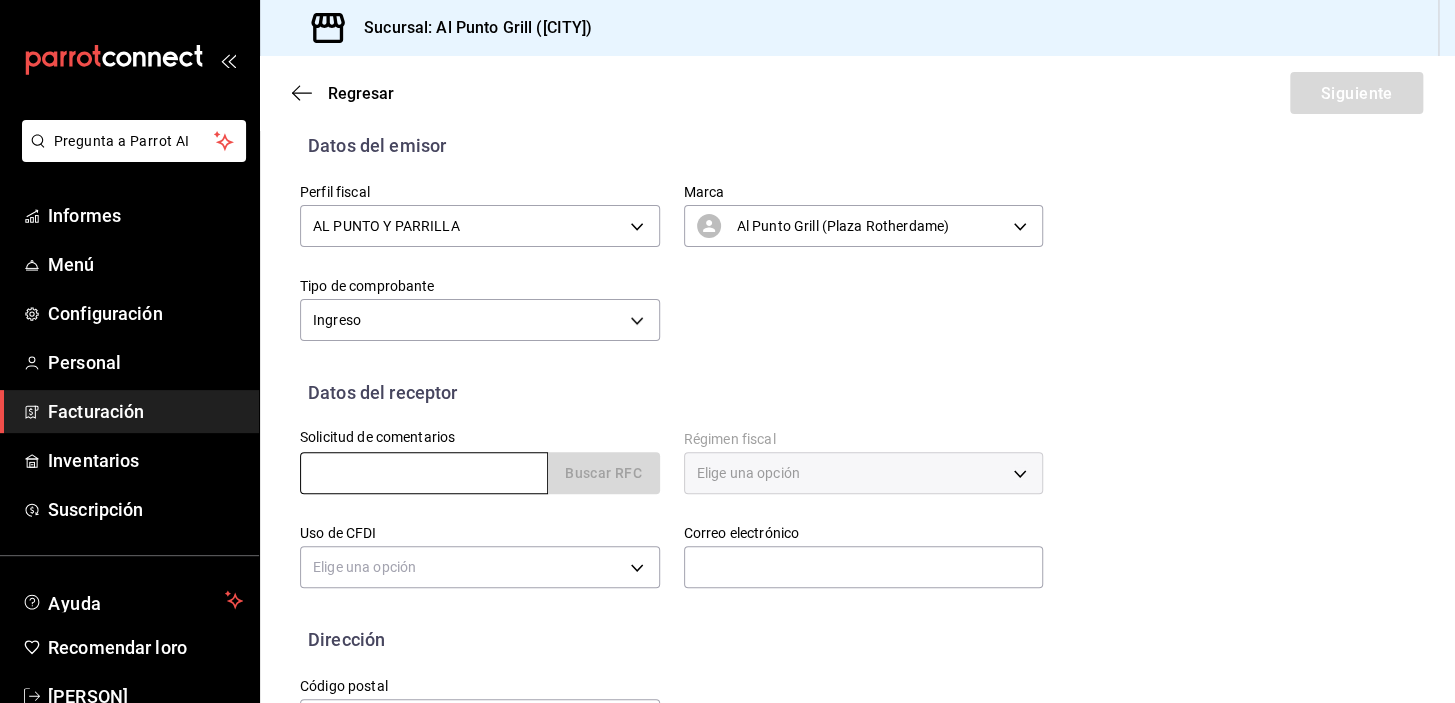click at bounding box center [424, 473] 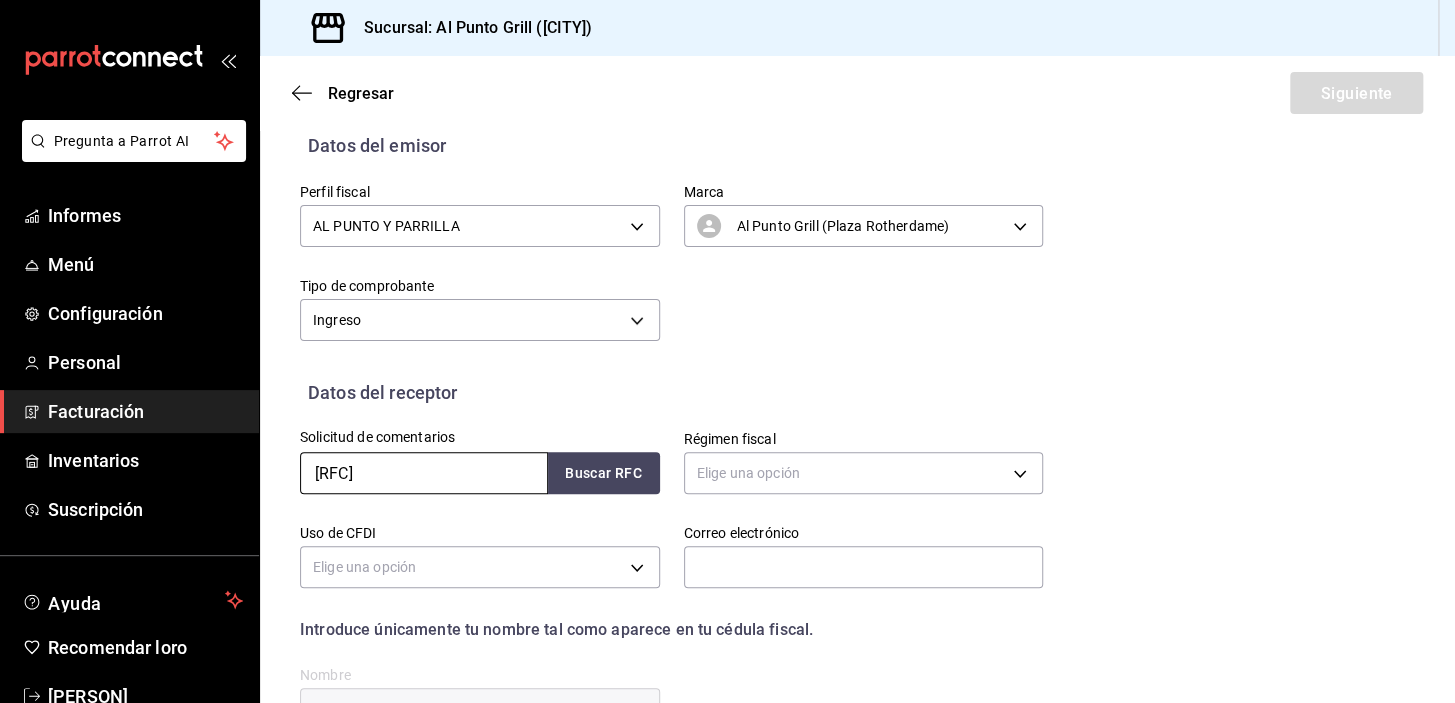 type on "[RFC]" 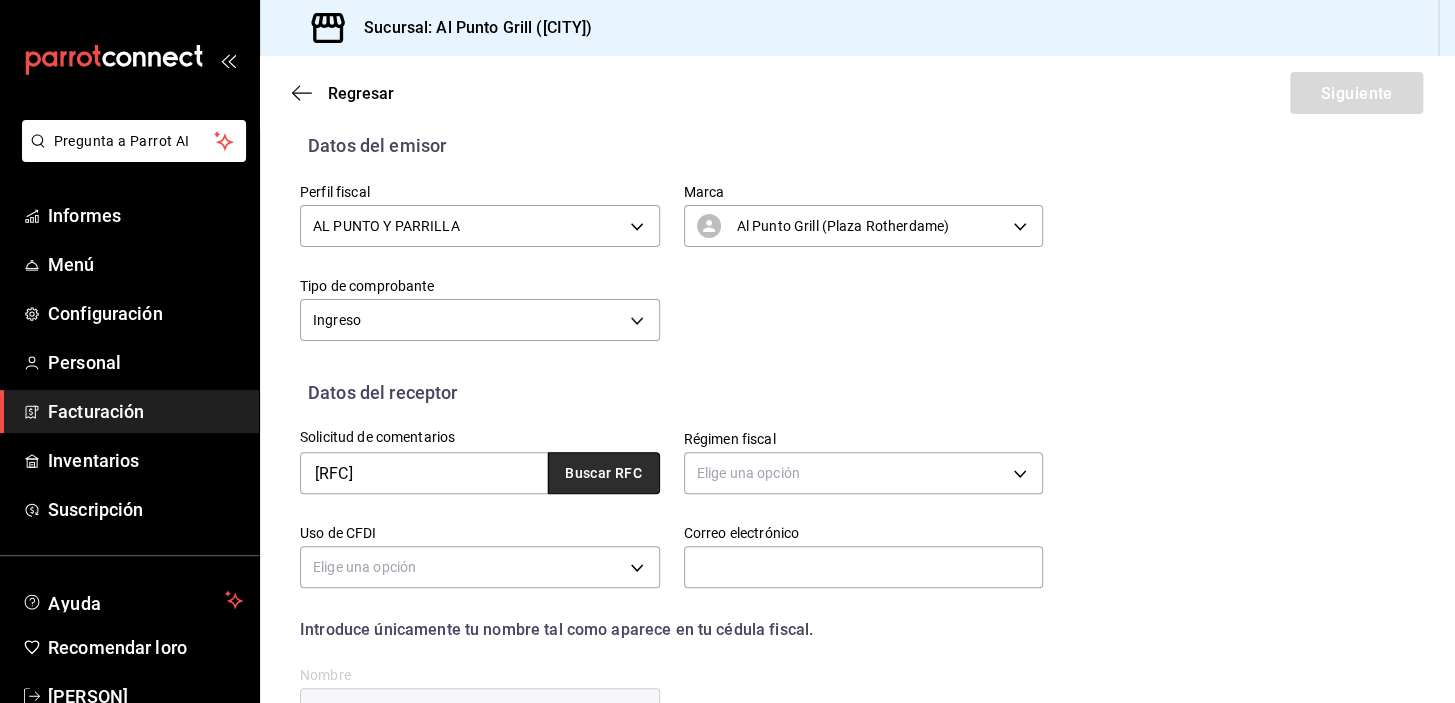 click on "Buscar RFC" at bounding box center (603, 474) 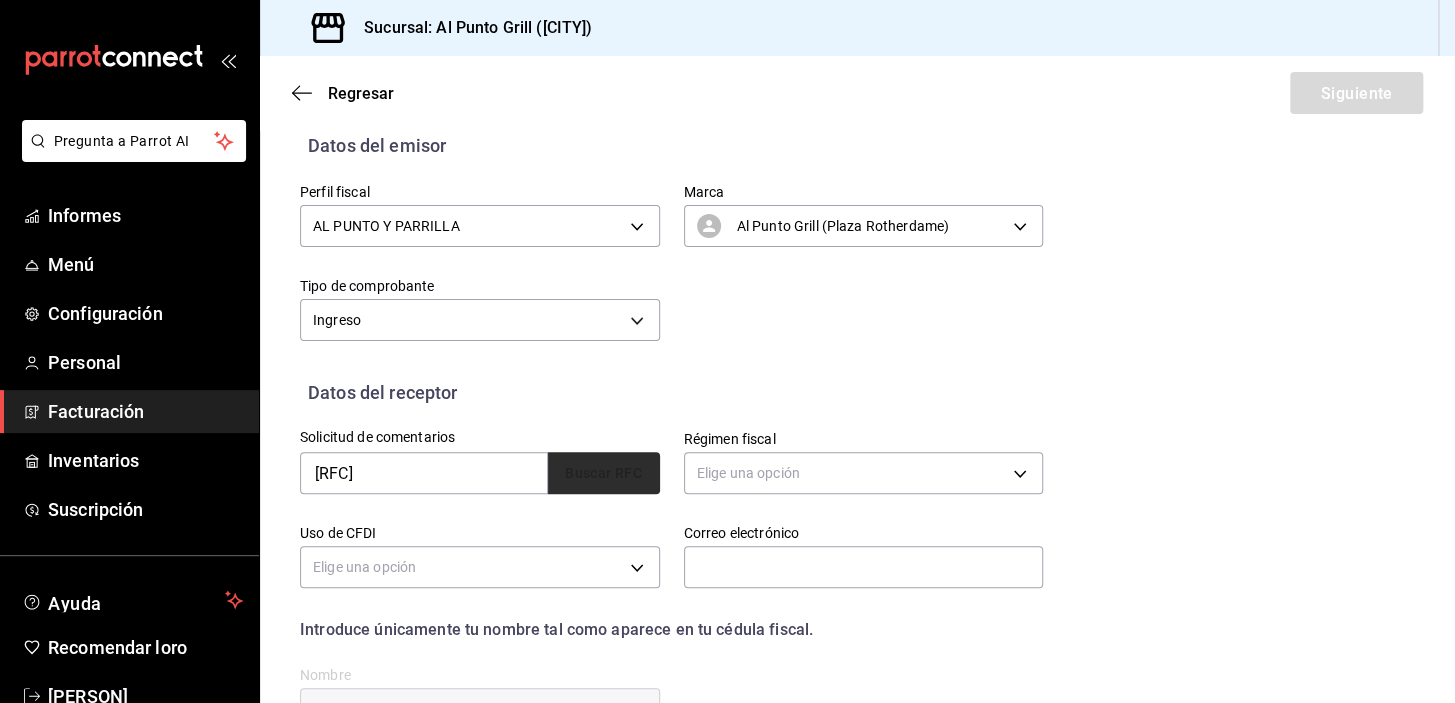 type on "[EMAIL]" 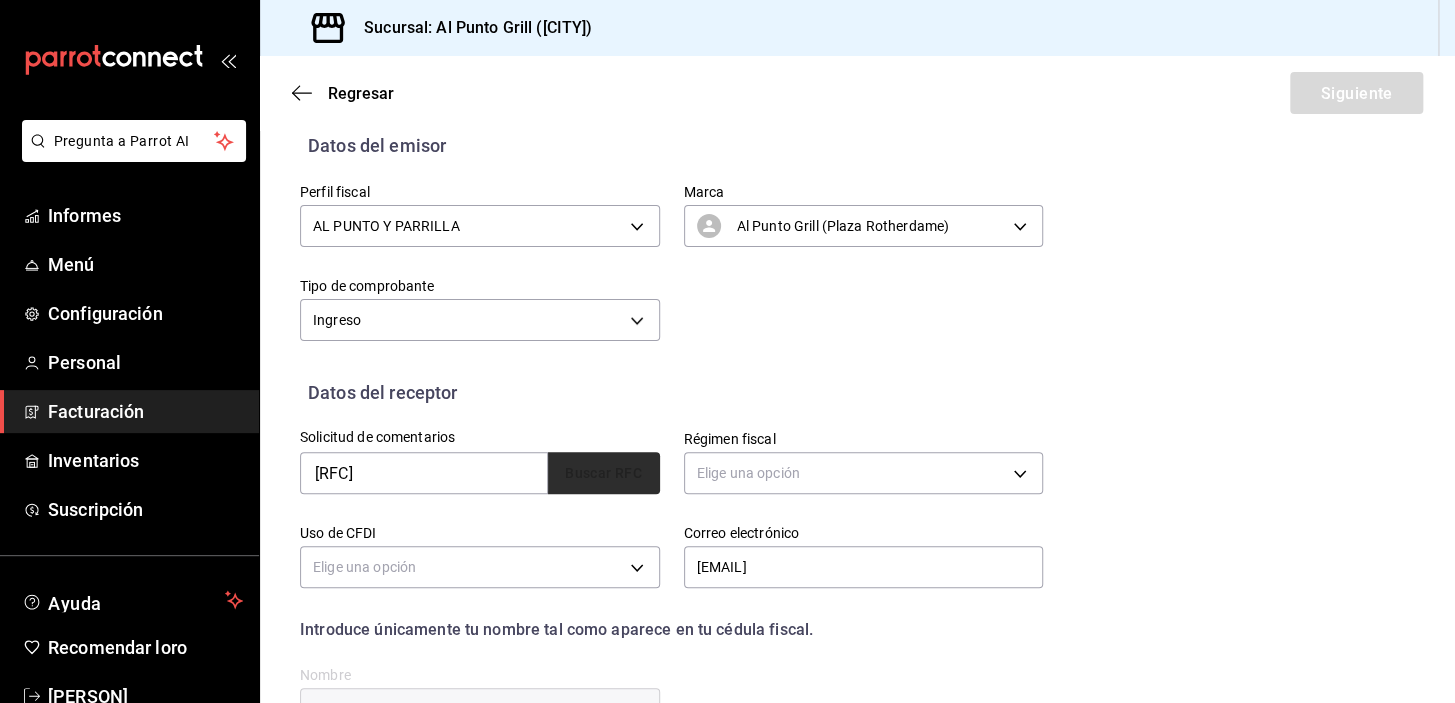 type on "612" 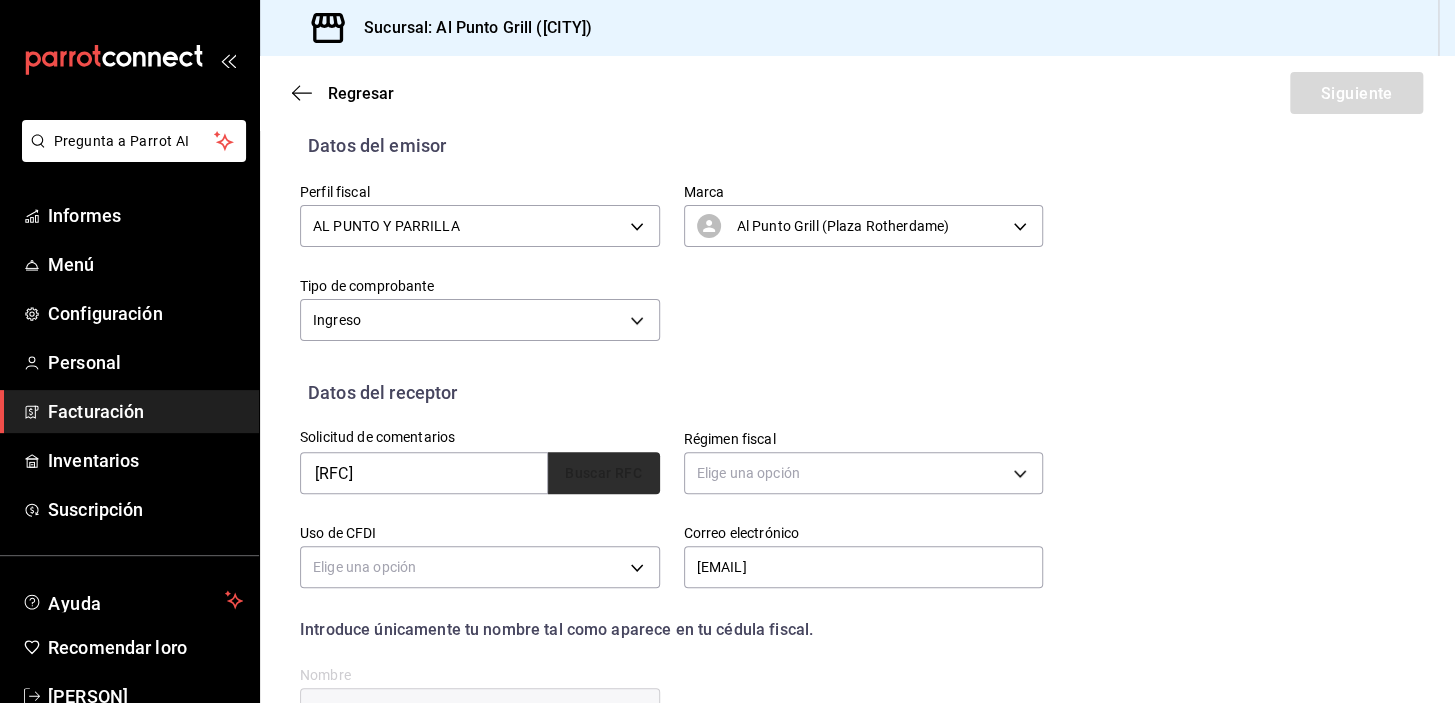 type on "G03" 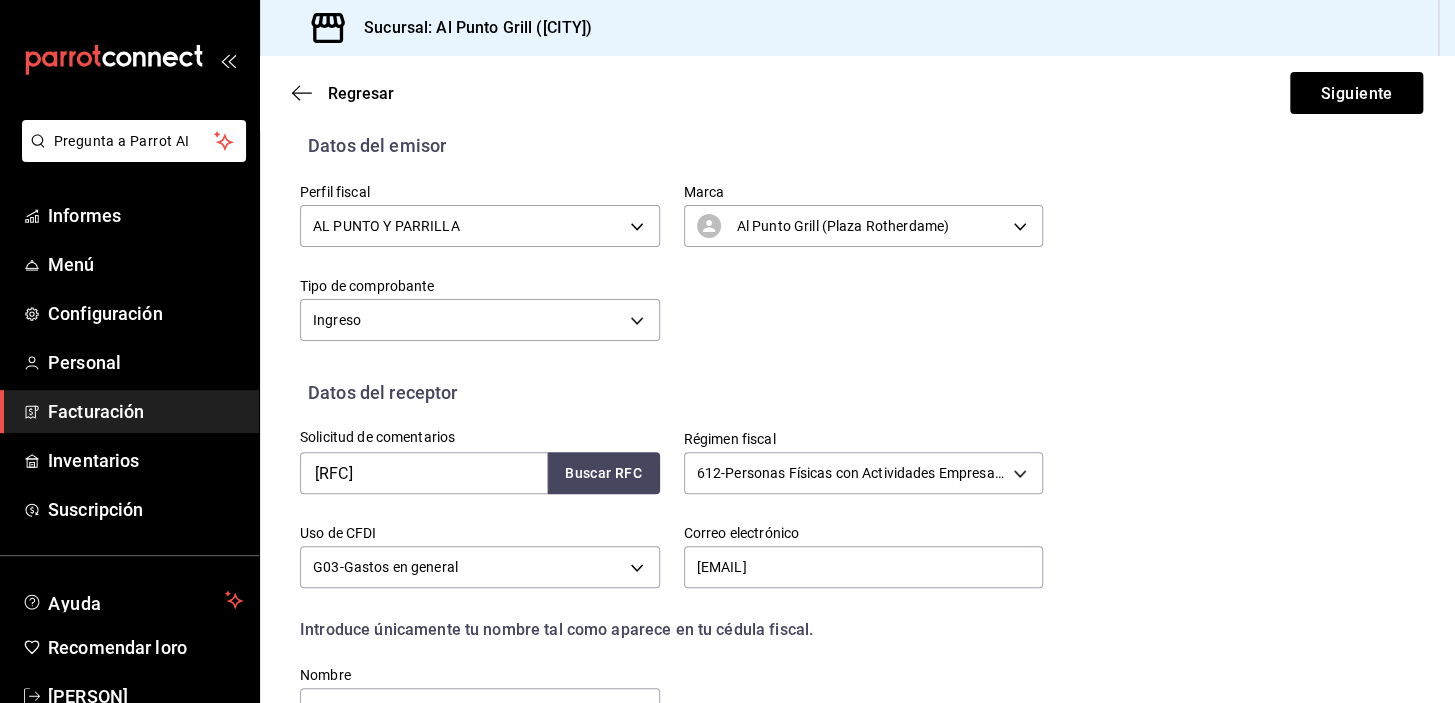 scroll, scrollTop: 392, scrollLeft: 0, axis: vertical 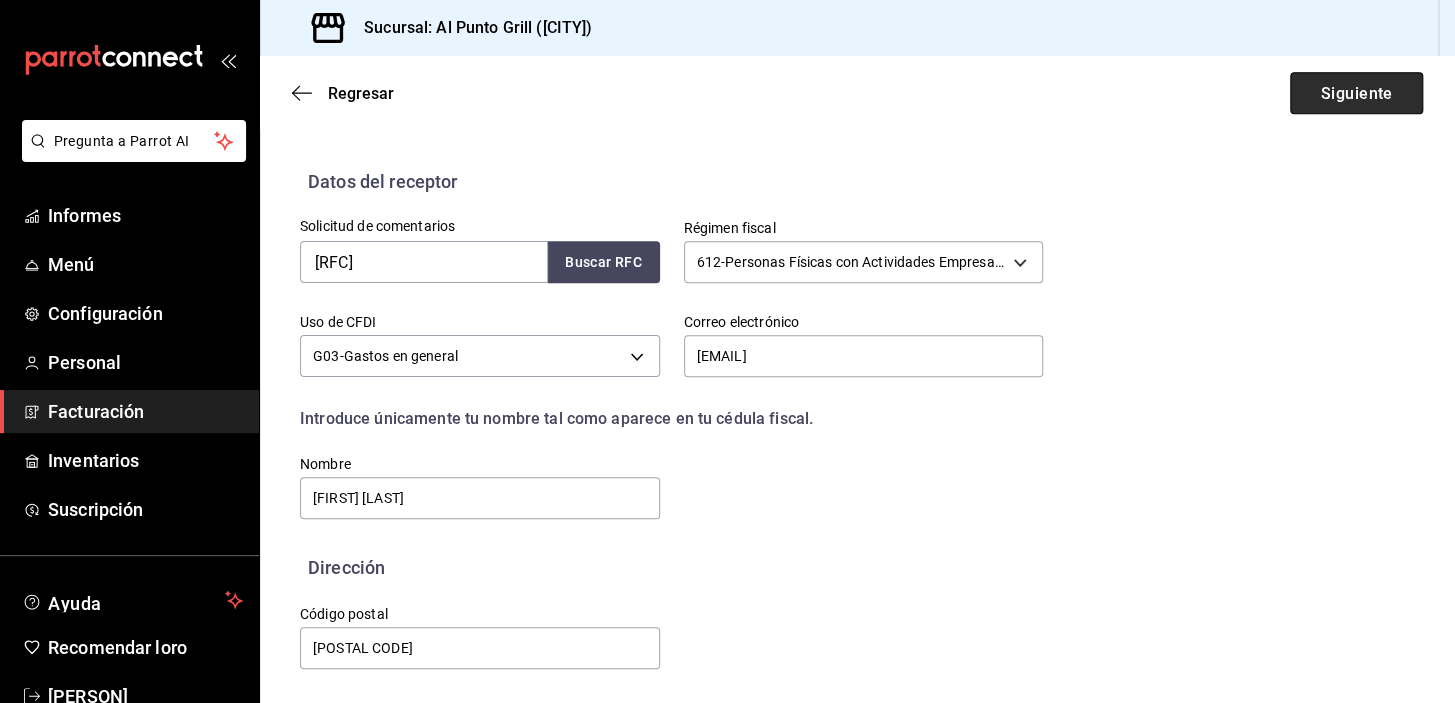 click on "Siguiente" at bounding box center [1356, 93] 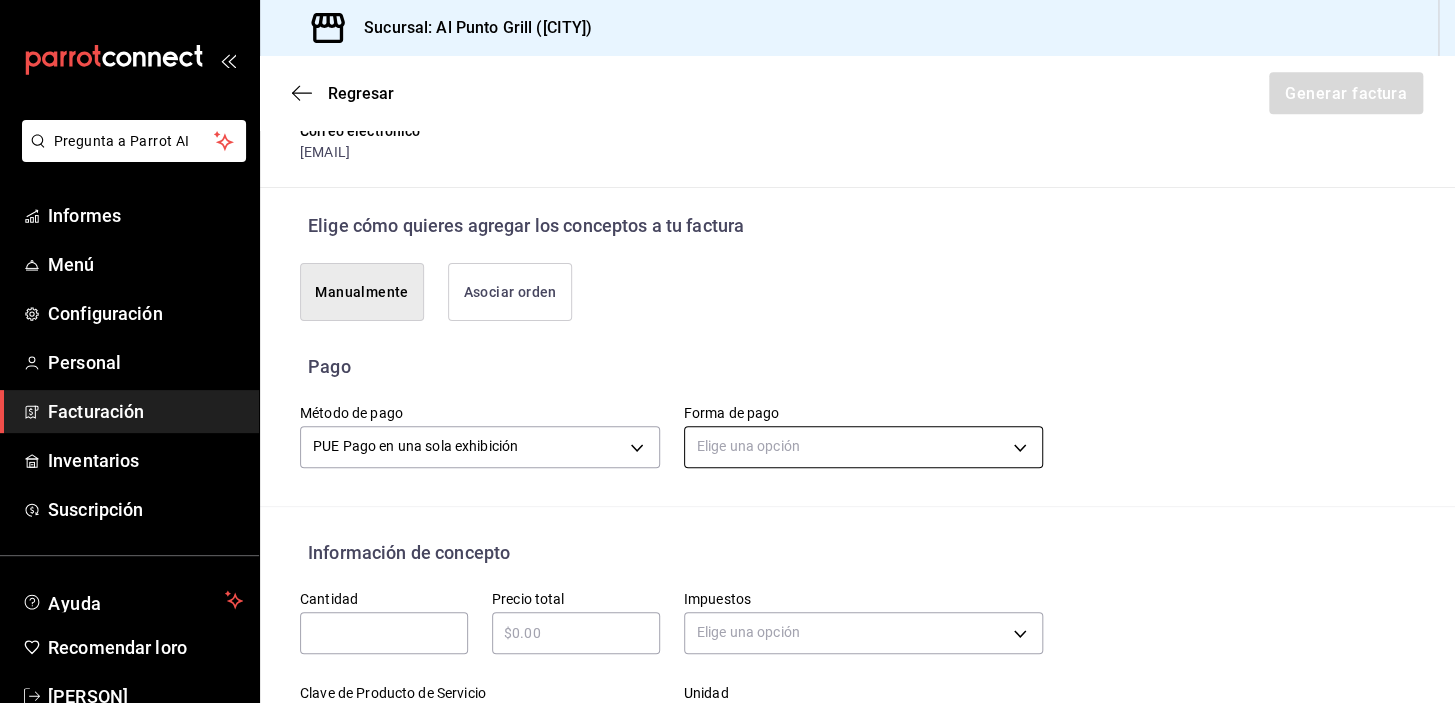 click on "Pregunta a Parrot AI Informes   Menú   Configuración   Personal   Facturación   Inventarios   Suscripción   Ayuda Recomendar loro   [PERSON]   Sugerir nueva función   Sucursal: Al Punto Grill ([CITY]) Regresar Siguiente Factura general Realiza tus facturas con un número de orden o un monto en específico; También puedes realizar una factura de remplazo mediante una factura cancelada. Factura de reemplazo Al activar esta opción tendrás que elegir una factura a reemplazar Datos del emisor Perfil fiscal Elige una opción Marca Elige una opción Tipo de comprobante Ingreso I Datos del receptor Solicitud de comentarios Buscar RFC Régimen fiscal Elige una opción Uso de CFDI Elige una opción Correo electrónico Dirección Calle # exterior #interior Código postal Estado ​ Municipio ​ Colonia ​ Texto original Valora esta traducción Tu opinión servirá para ayudar a mejorar el Traductor de Google GANA 1 MES GRATIS EN TU SUSCRIPCIÓN AQUÍ Pregunta a Parrot AI Informes   Menú   Configuración" at bounding box center [727, 351] 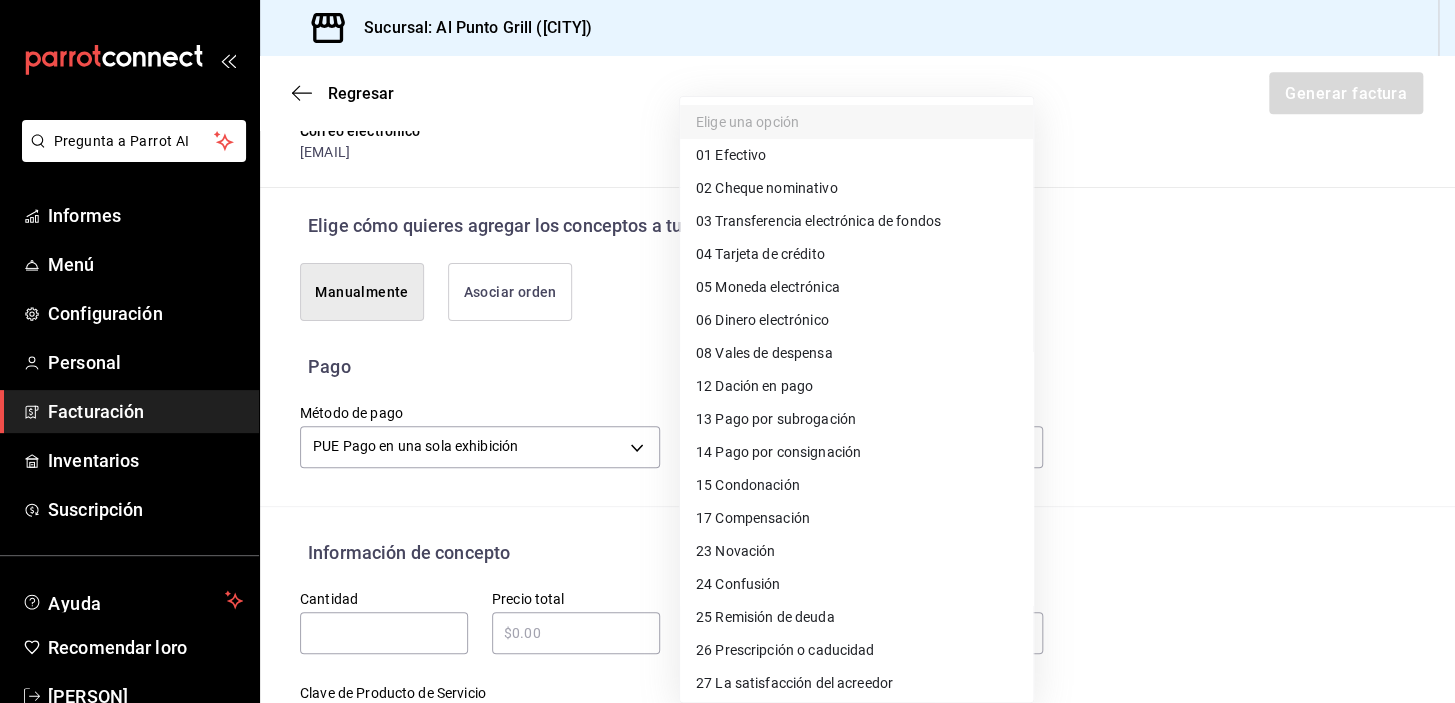 click on "Tarjeta de crédito" at bounding box center [769, 254] 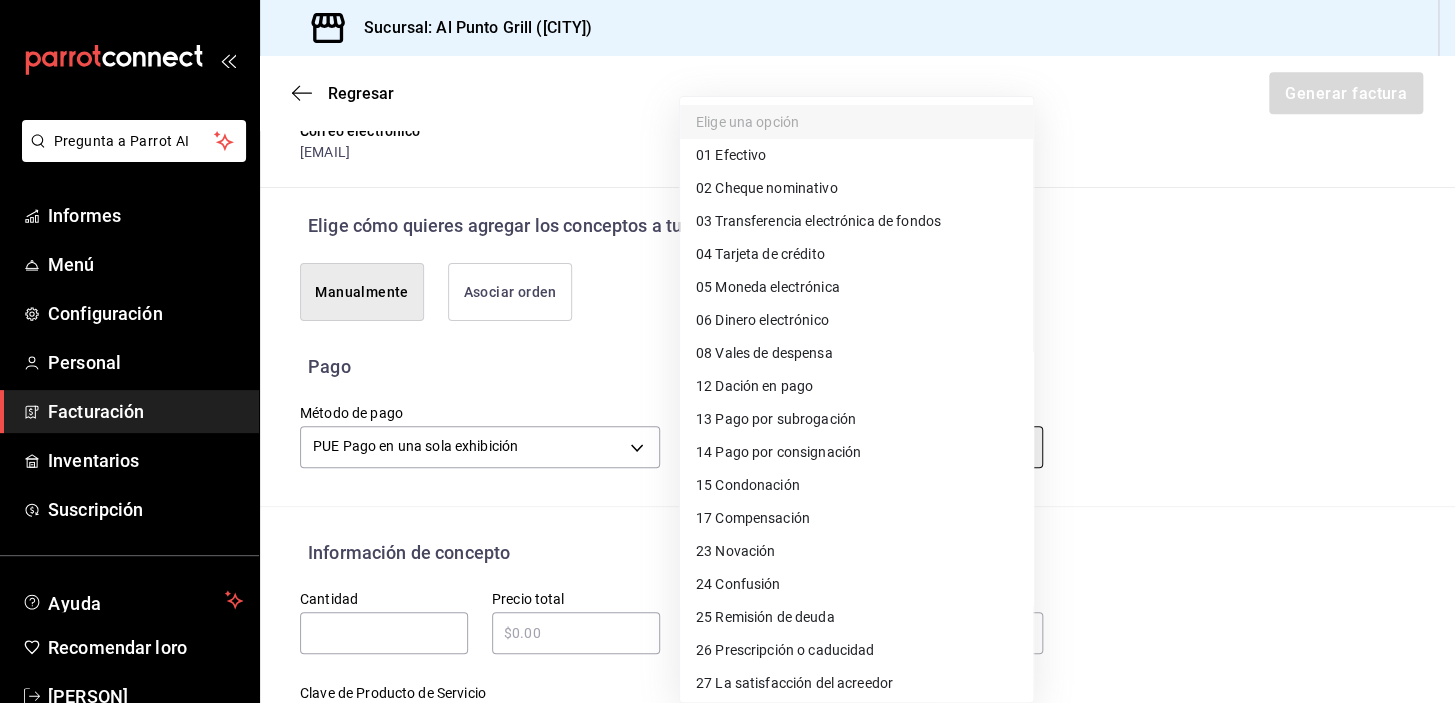 type on "04" 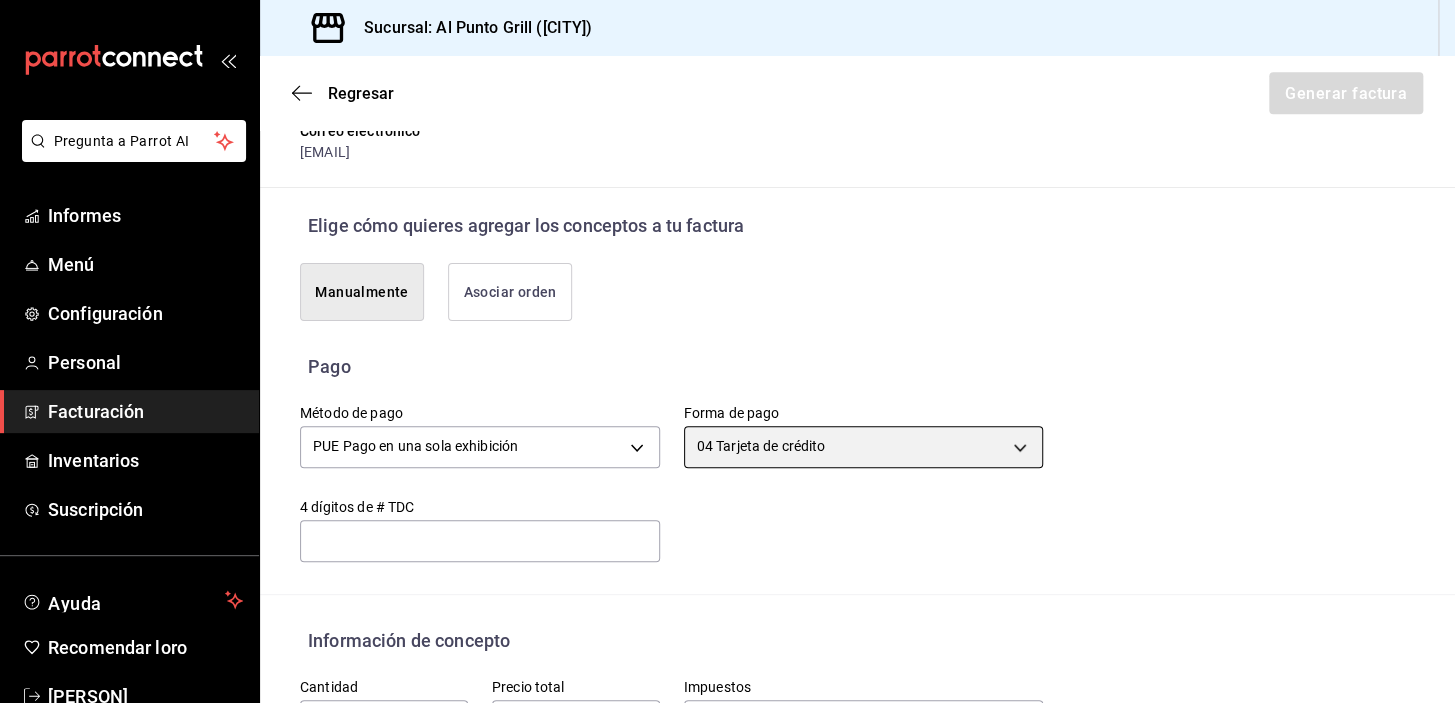 scroll, scrollTop: 574, scrollLeft: 0, axis: vertical 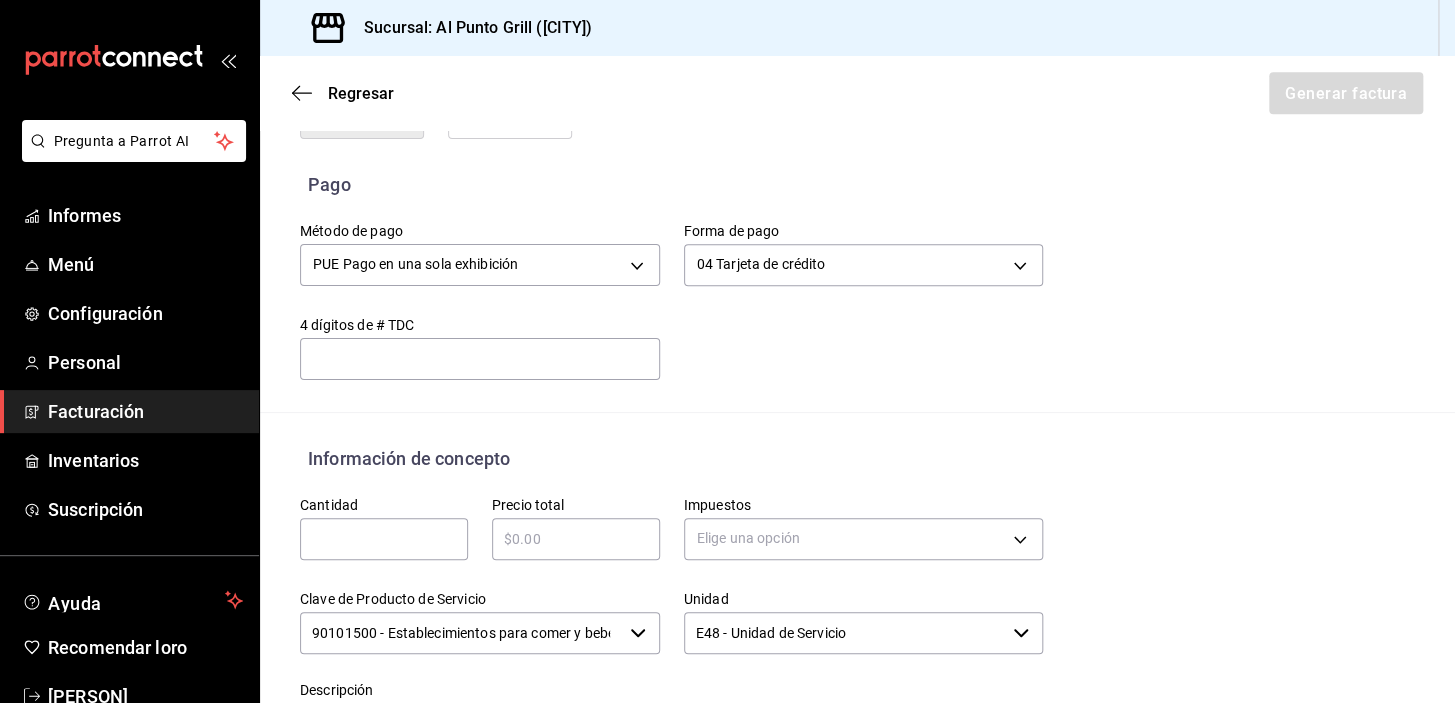 click at bounding box center (384, 539) 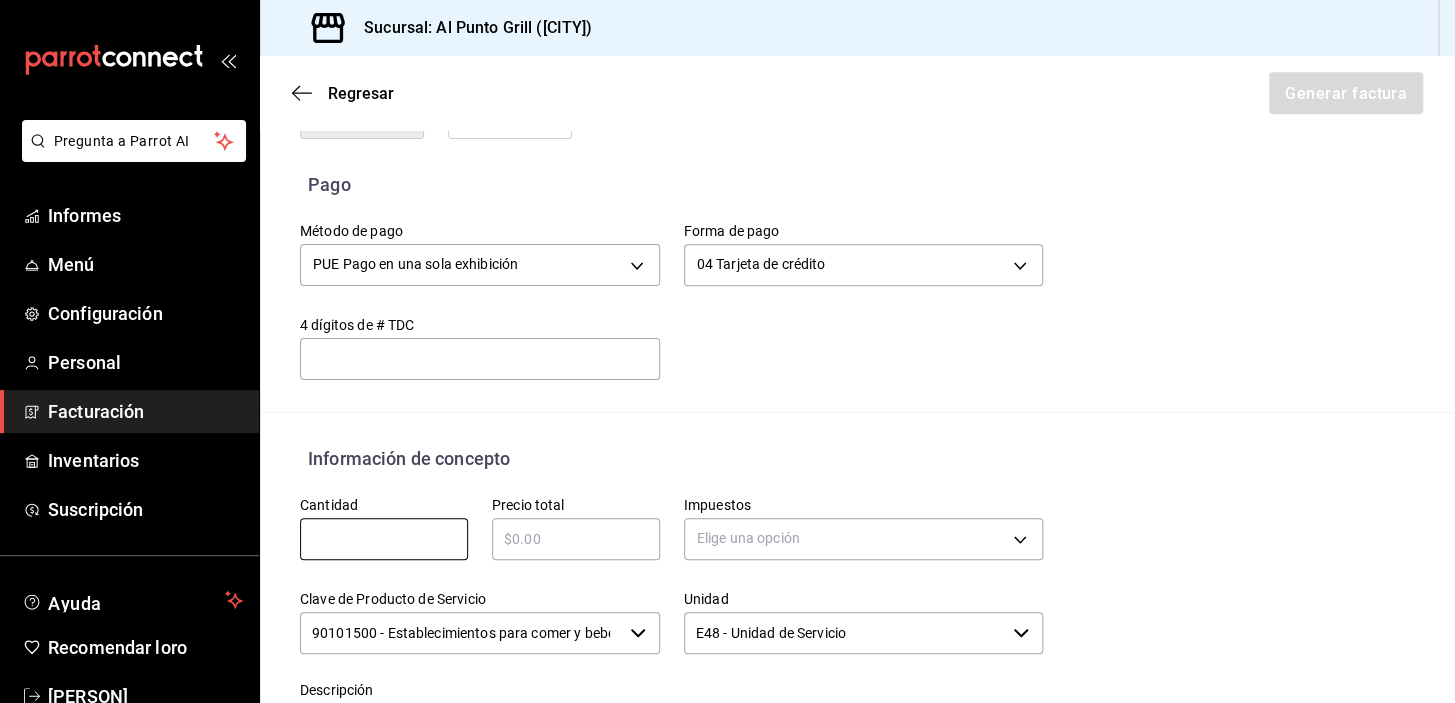 type on "1" 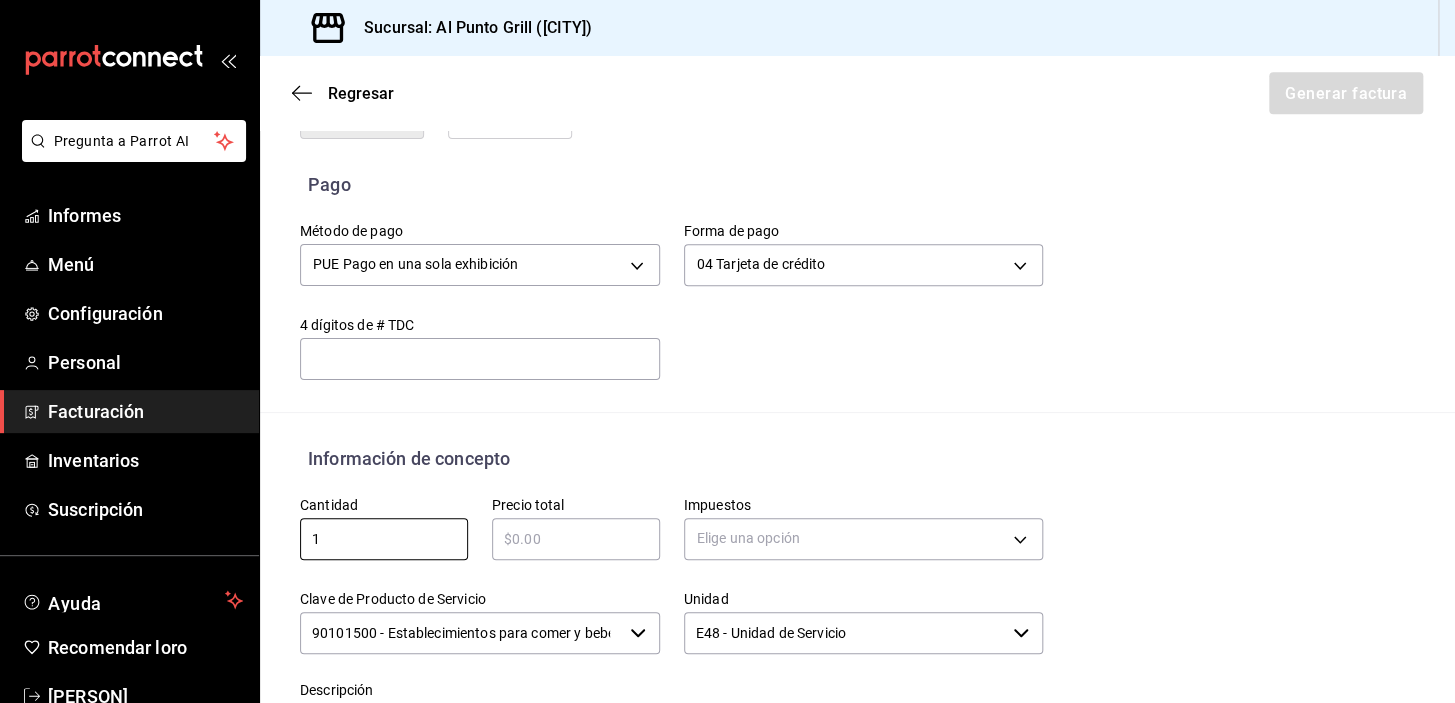 click at bounding box center [576, 539] 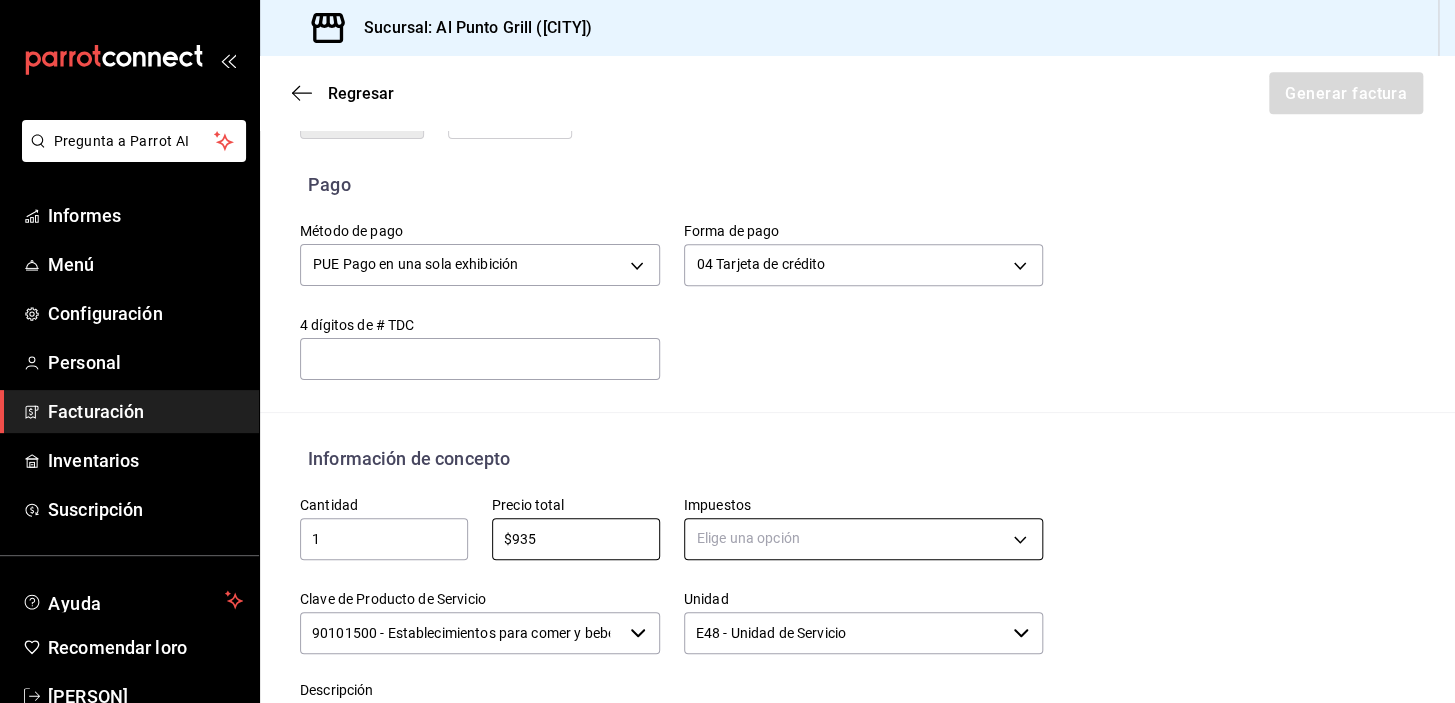 type on "$935" 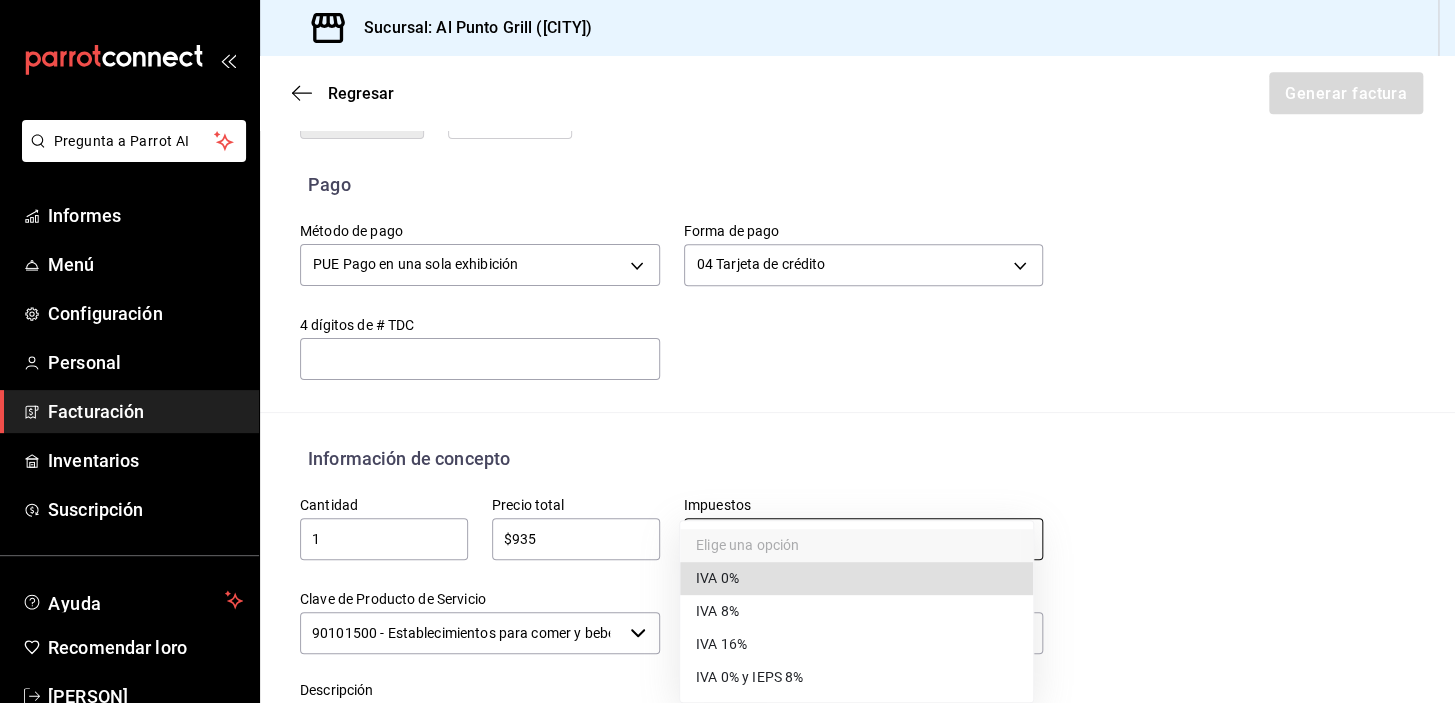 click on "Pregunta a Parrot AI Informes   Menú   Configuración   Personal   Facturación   Inventarios   Suscripción   Ayuda Recomendar loro   [PERSON]   Sugerir nueva función   Sucursal: Al Punto Grill ([CITY]) Regresar Generar factura Emisor Perfil fiscal AL PUNTO Y PARRILLA Tipo de comprobante Ingreso Receptor Nombre / Razón social [FIRST] [LAST] Receptor RFC [RFC] Régimen fiscal Personas Físicas con Actividades Empresariales y Profesionales Uso de CFDI G03: Gastos en general Correo electrónico [EMAIL] Elige cómo quieres agregar los conceptos a tu factura Manualmente Asociar orden Pago Método de pago PUE    Pago en una sola exhibición PUE Forma de pago 04    Tarjeta de crédito 04 4 dígitos de # TDC ​ Información de concepto Cantidad 1 ​ Precio total $935 ​ Impuestos Elige una opción Clave de Producto de Servicio 90101500 - Establecimientos para comer y beber ​ Unidad E48 - Unidad de Servicio ​ Descripción Agregar Total IVA $0.00 Total de IEPS" at bounding box center [727, 351] 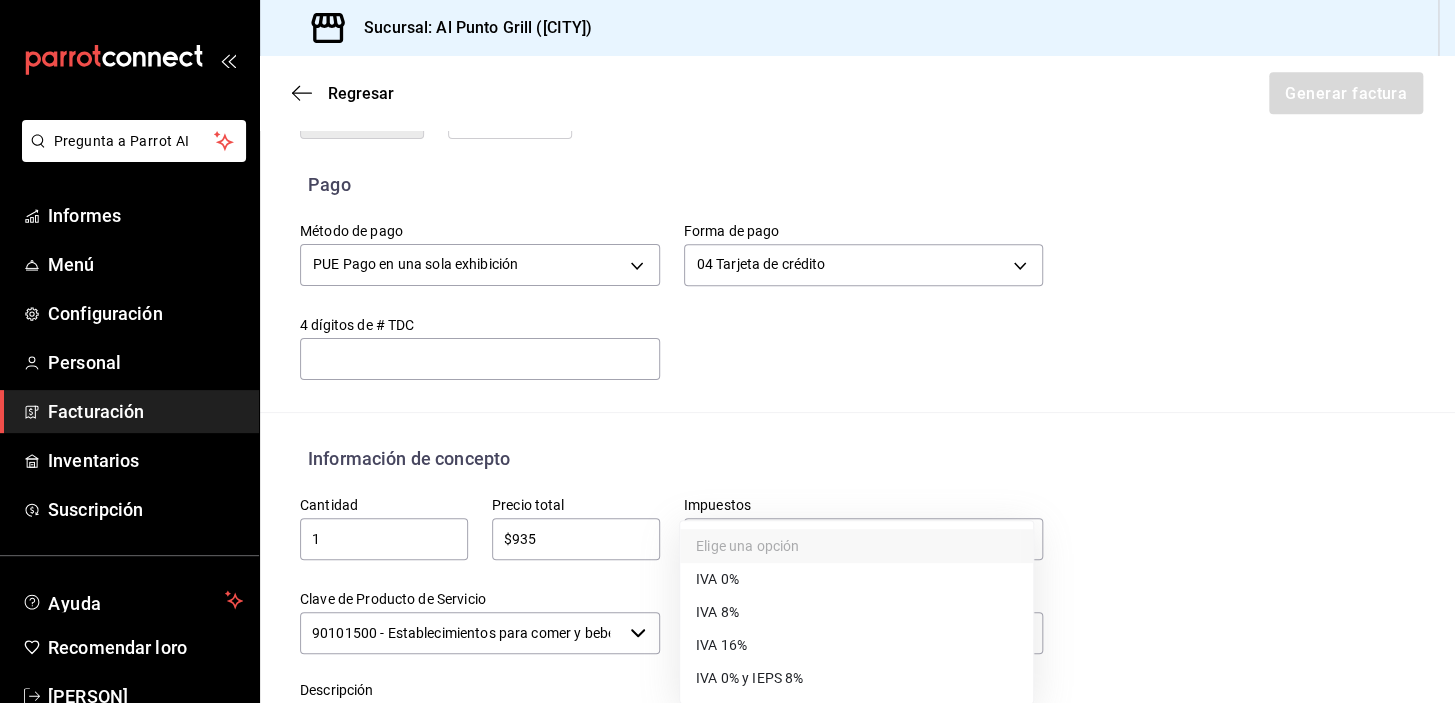 click on "IVA 16%" at bounding box center [721, 645] 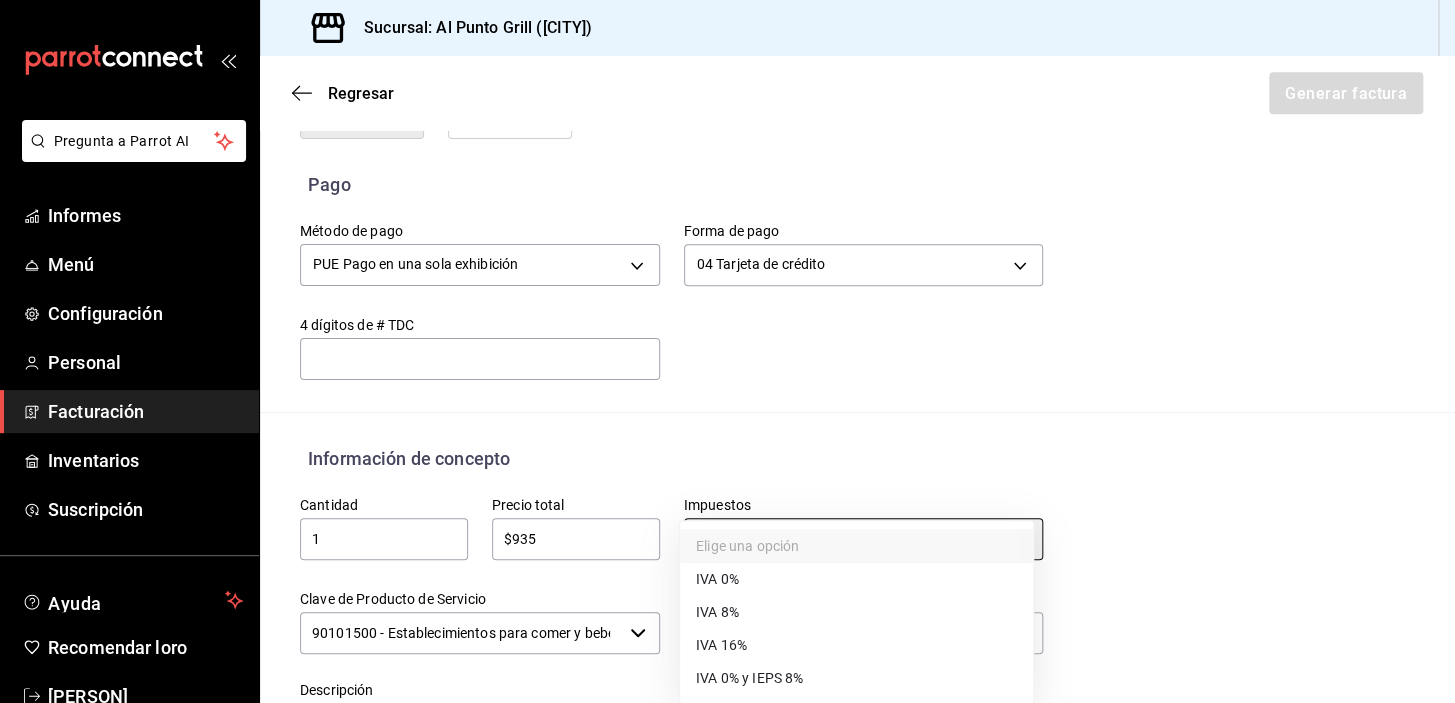 type on "IVA_16" 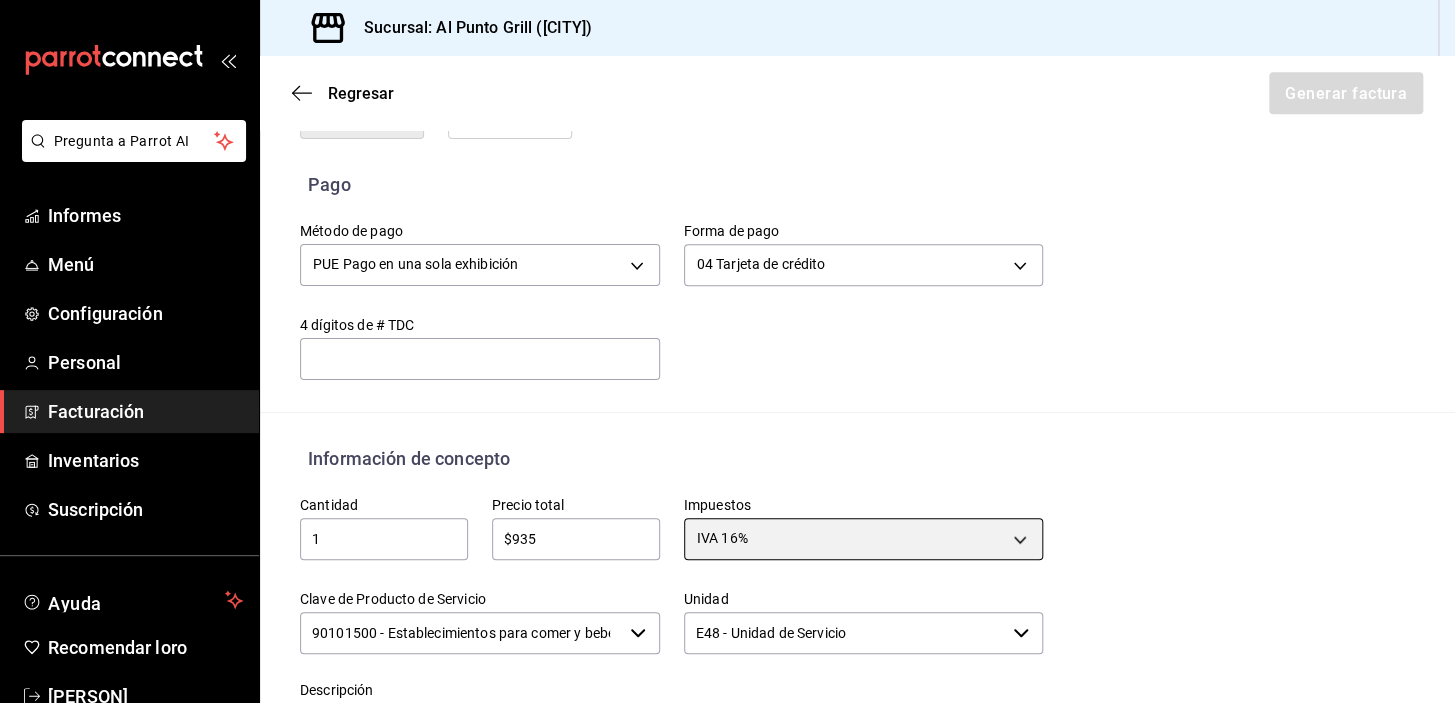 scroll, scrollTop: 847, scrollLeft: 0, axis: vertical 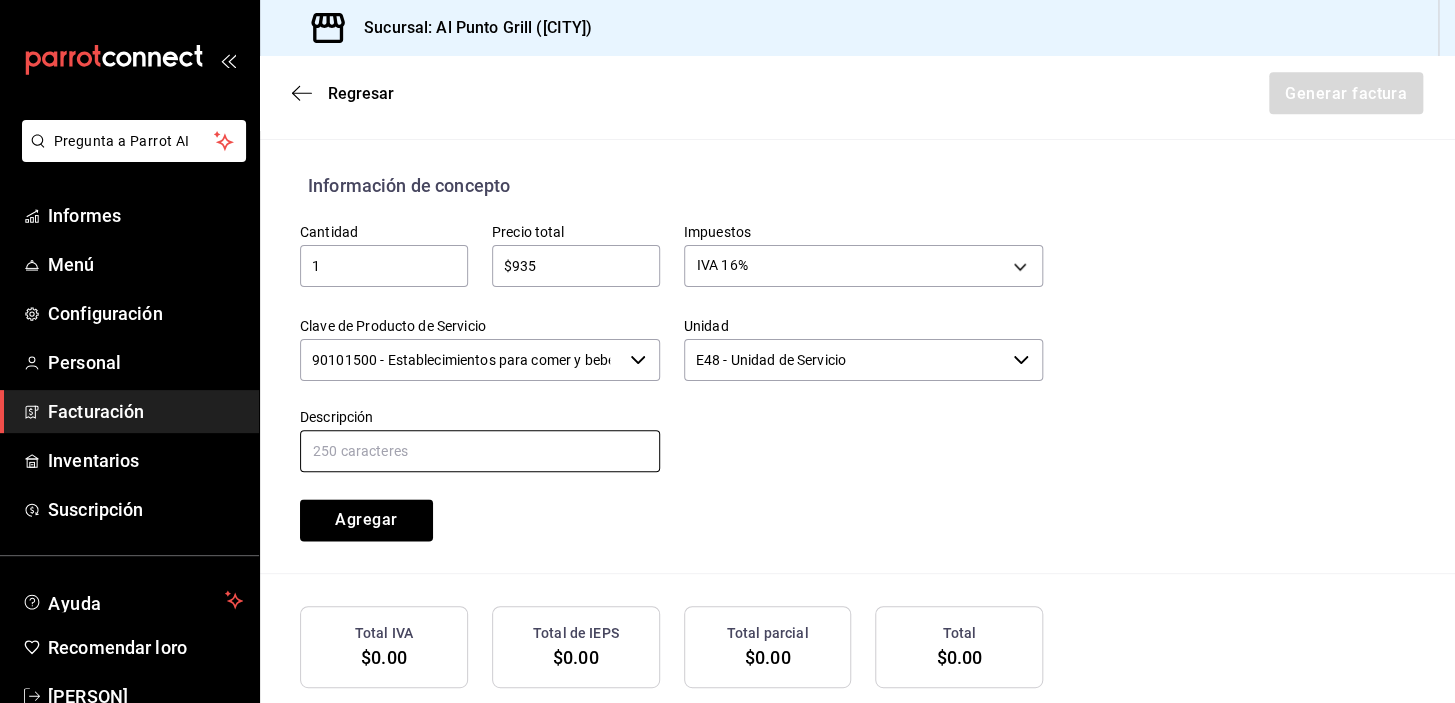 click at bounding box center [480, 451] 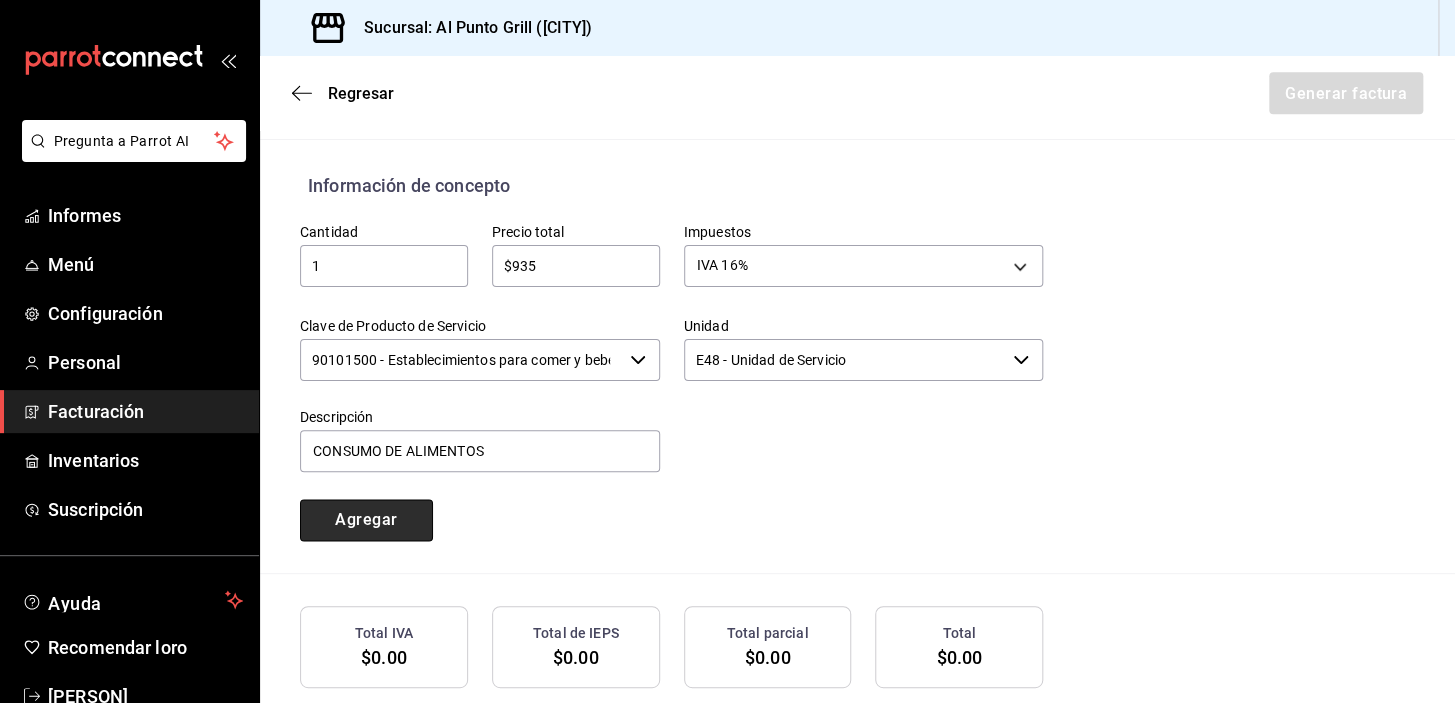 click on "Agregar" at bounding box center [366, 520] 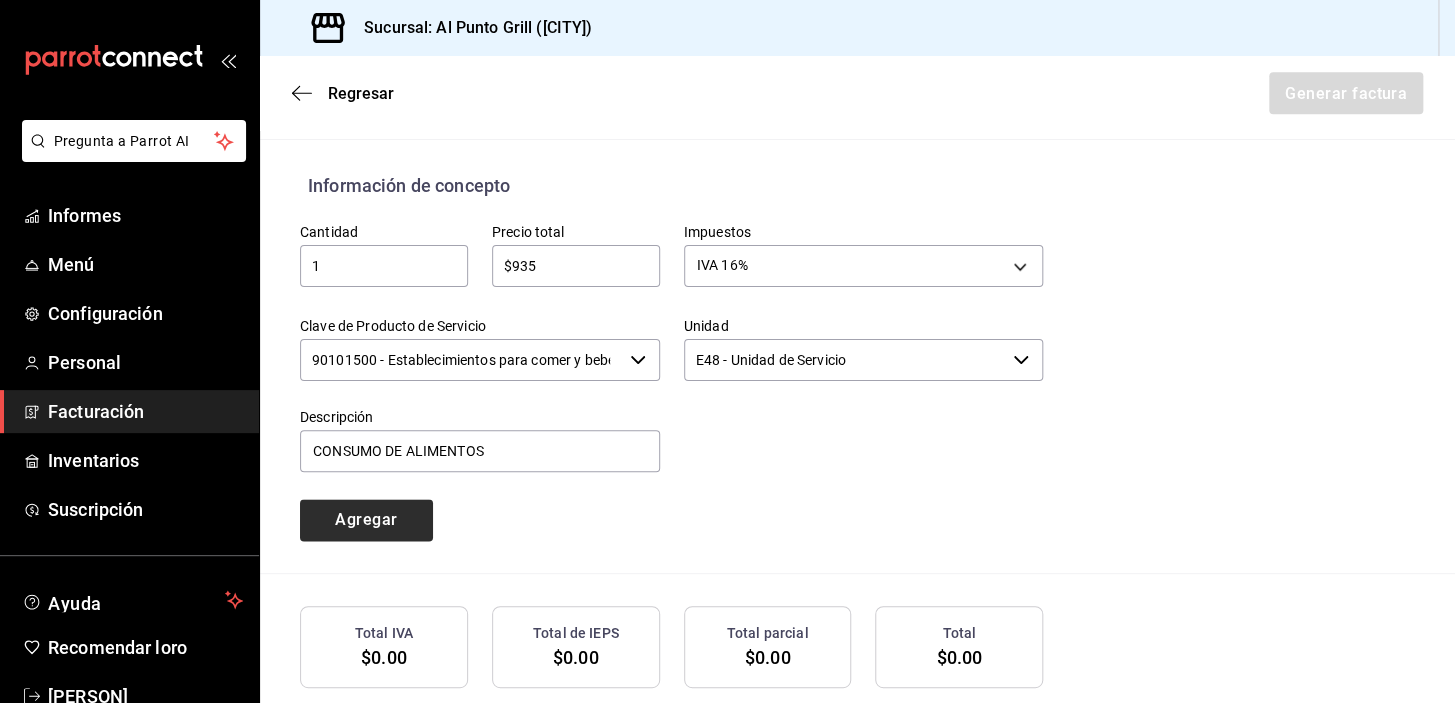 type 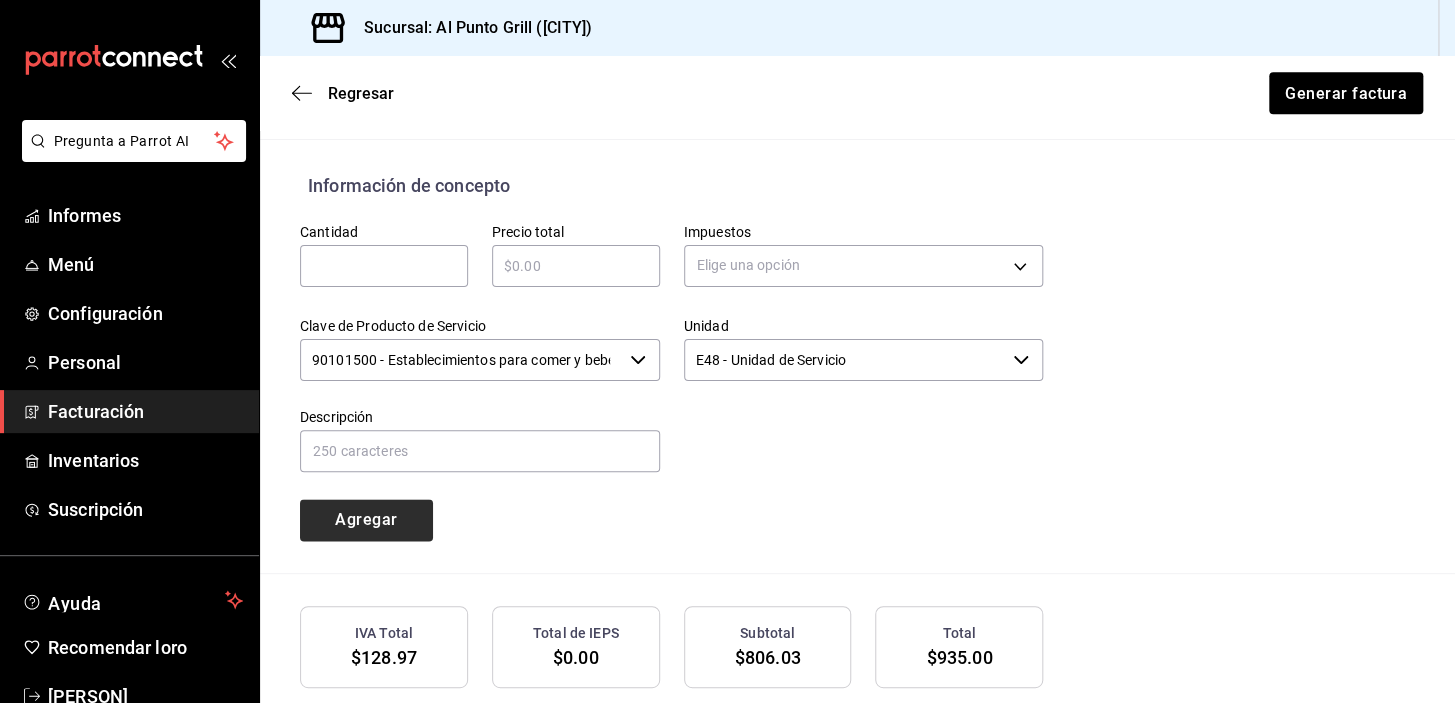 type on "90101500 - Establecimientos para comer y beber" 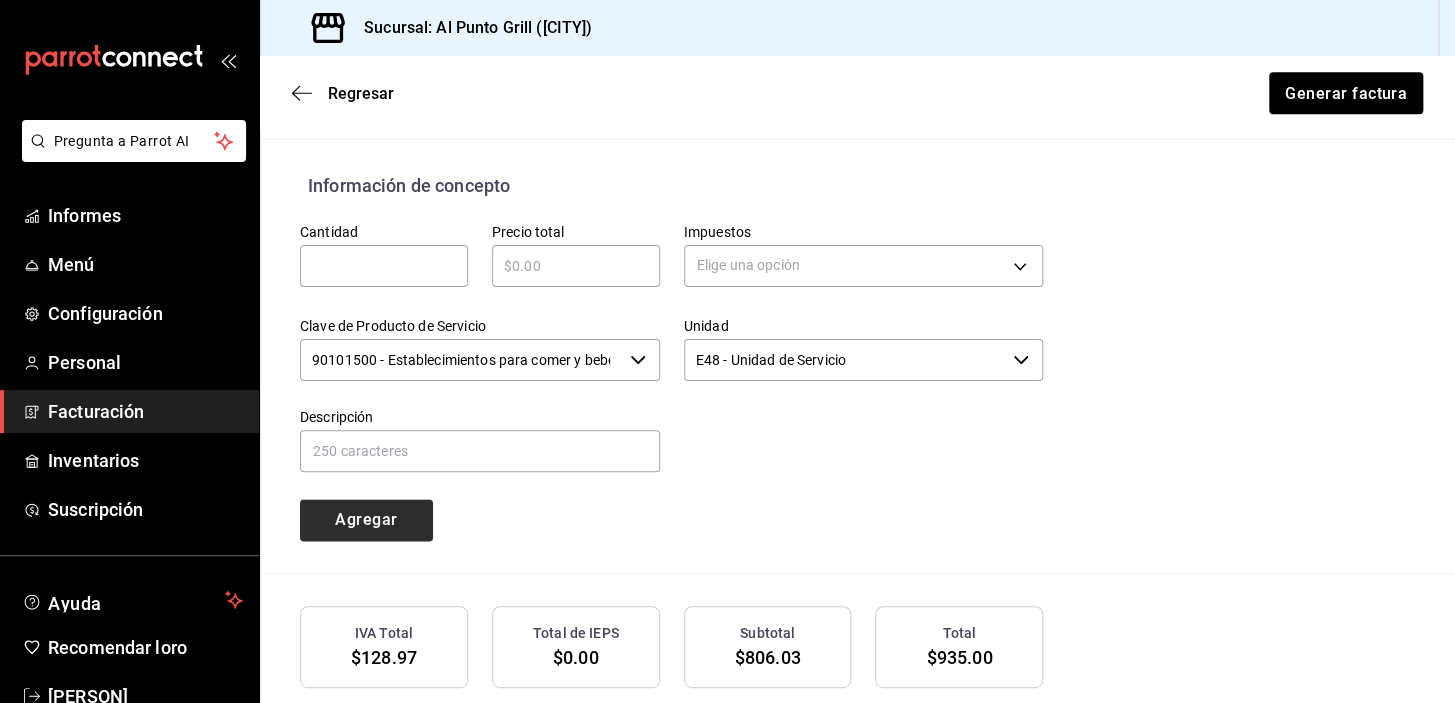 type on "E48 - Unidad de Servicio" 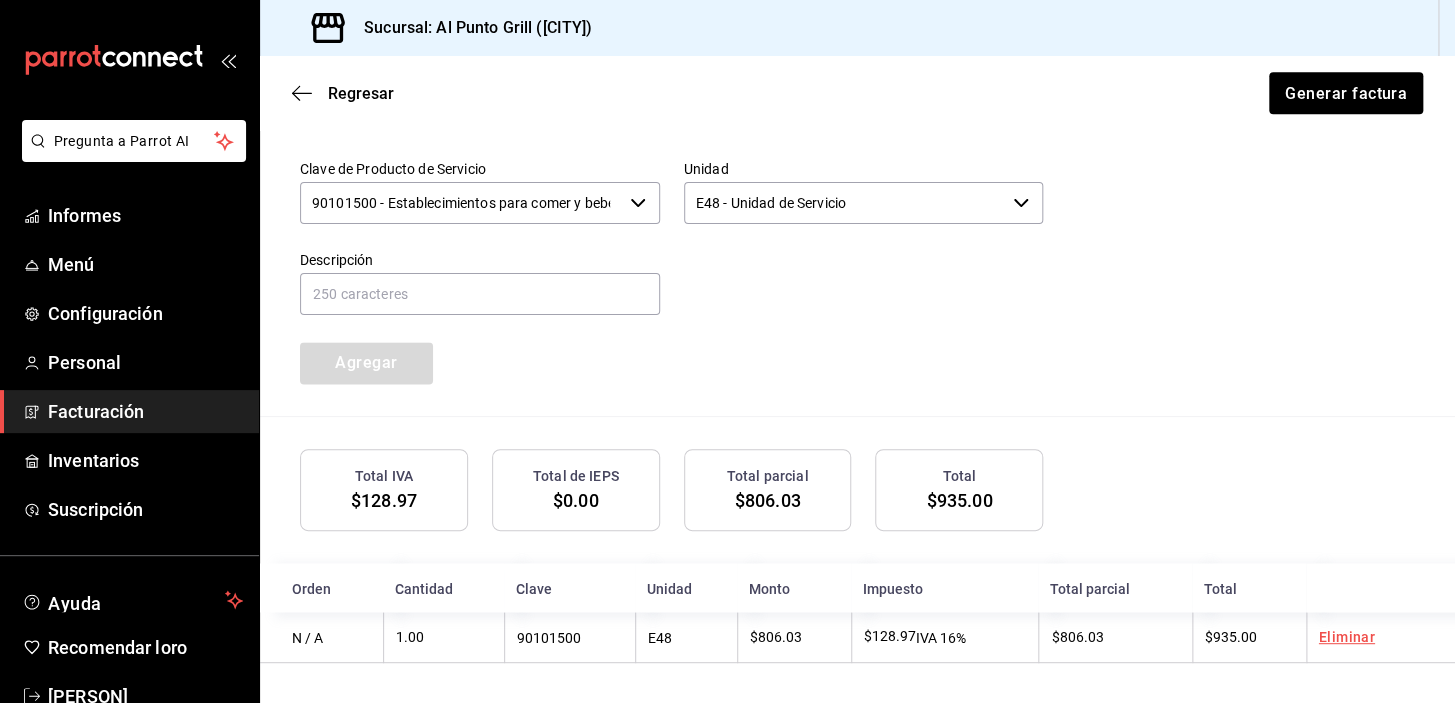 scroll, scrollTop: 1026, scrollLeft: 0, axis: vertical 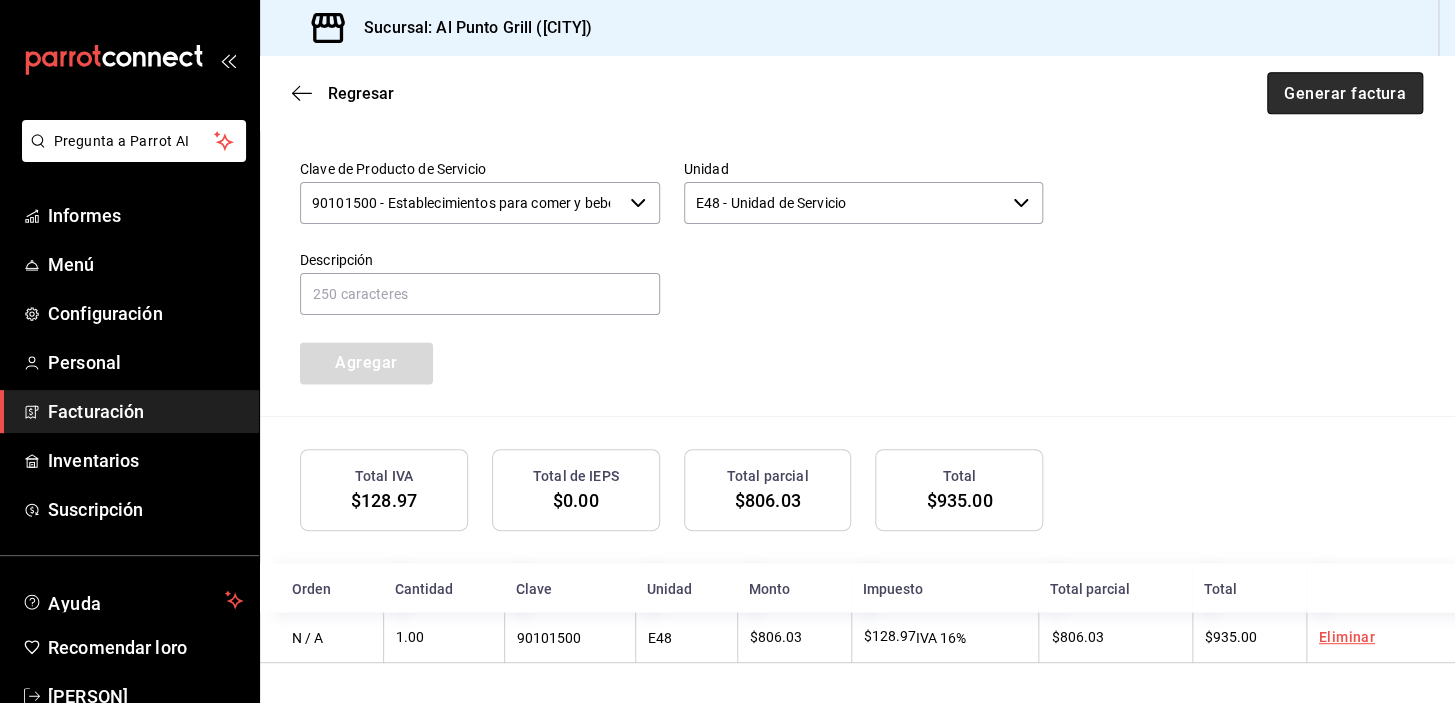 click on "Generar factura" at bounding box center (1345, 92) 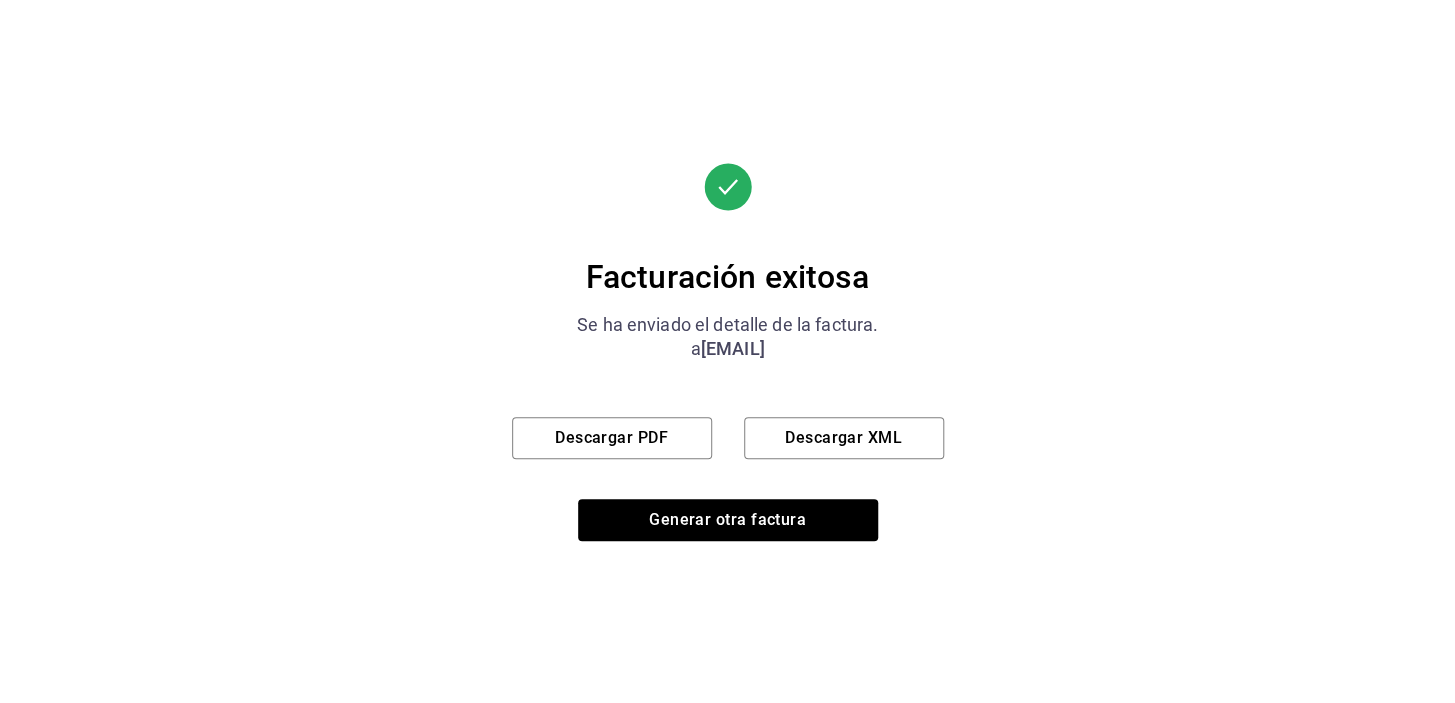click on "Facturación exitosa Se ha enviado el detalle de la factura. a  [EMAIL] Descargar PDF Descargar XML Generar otra factura" at bounding box center [728, 352] 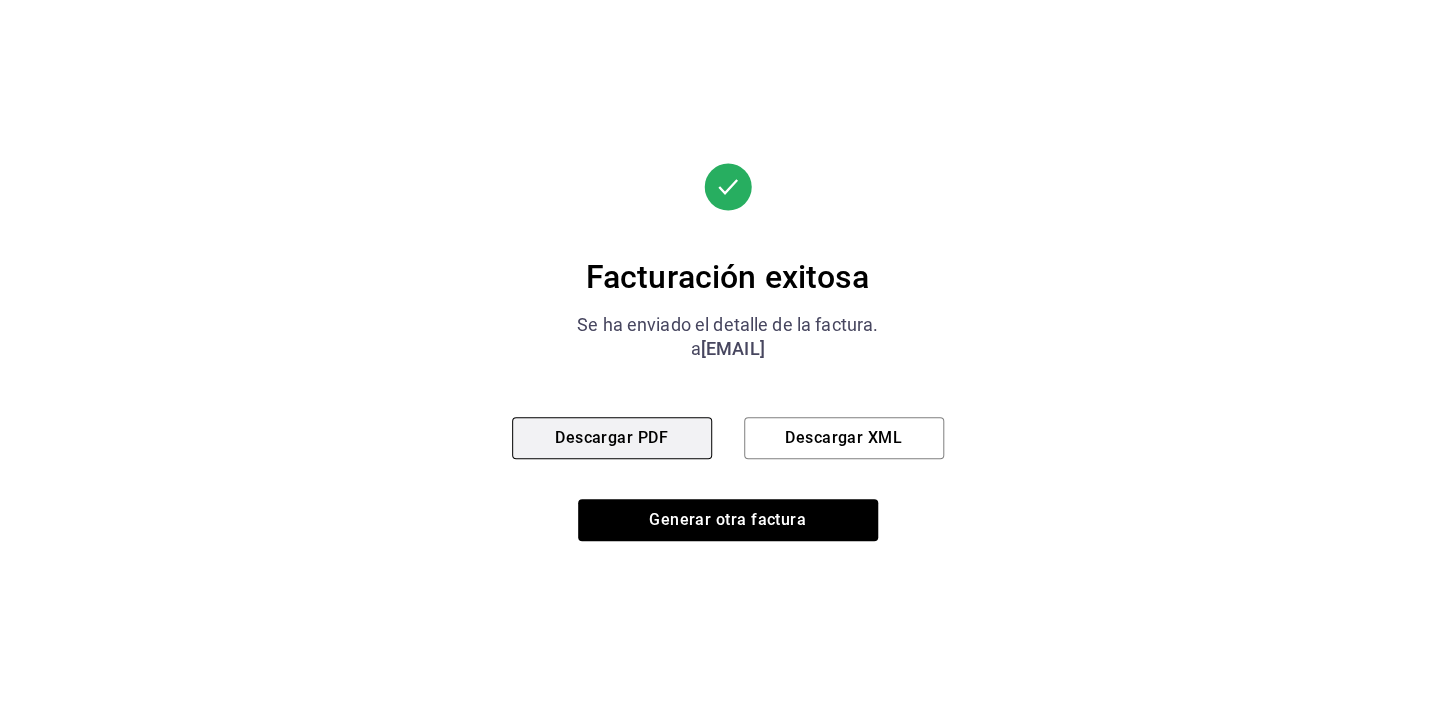 click on "Descargar PDF" at bounding box center (611, 437) 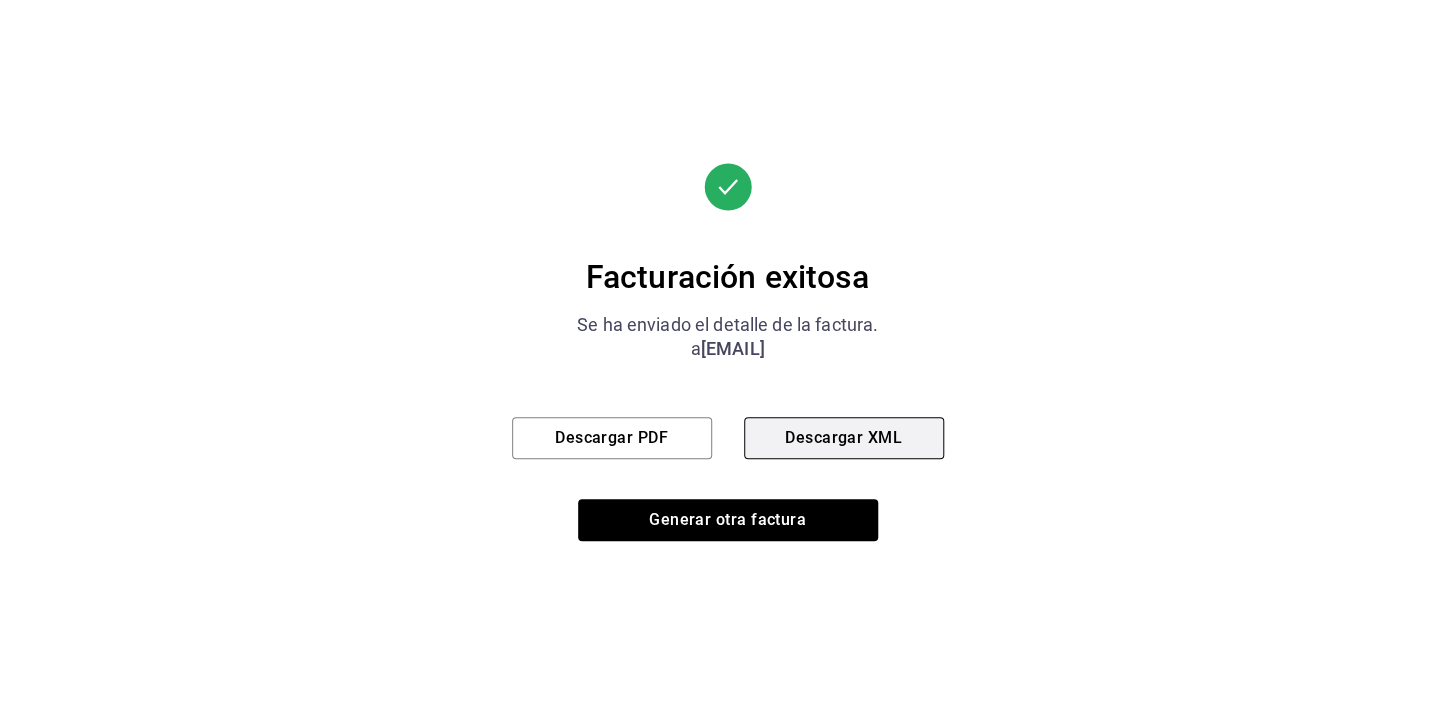 click on "Descargar XML" at bounding box center (843, 437) 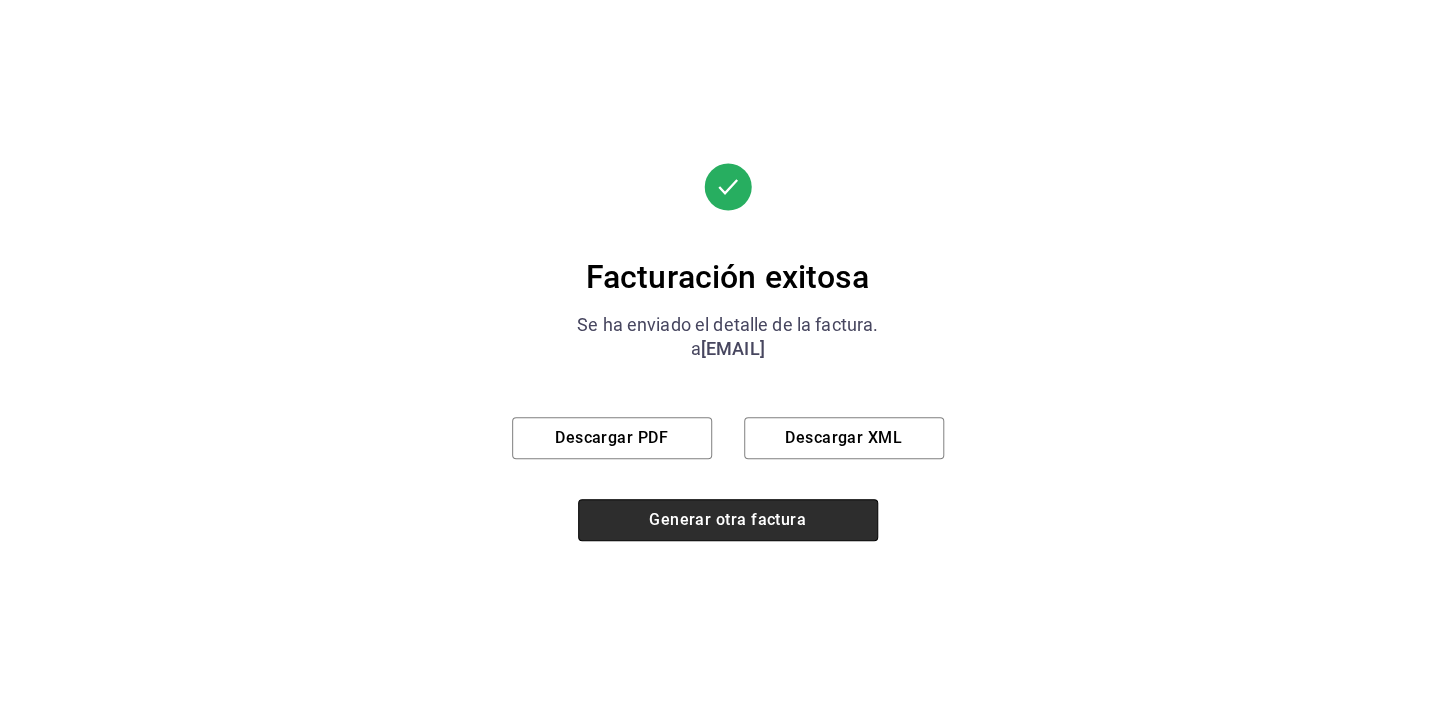 click on "Generar otra factura" at bounding box center [727, 519] 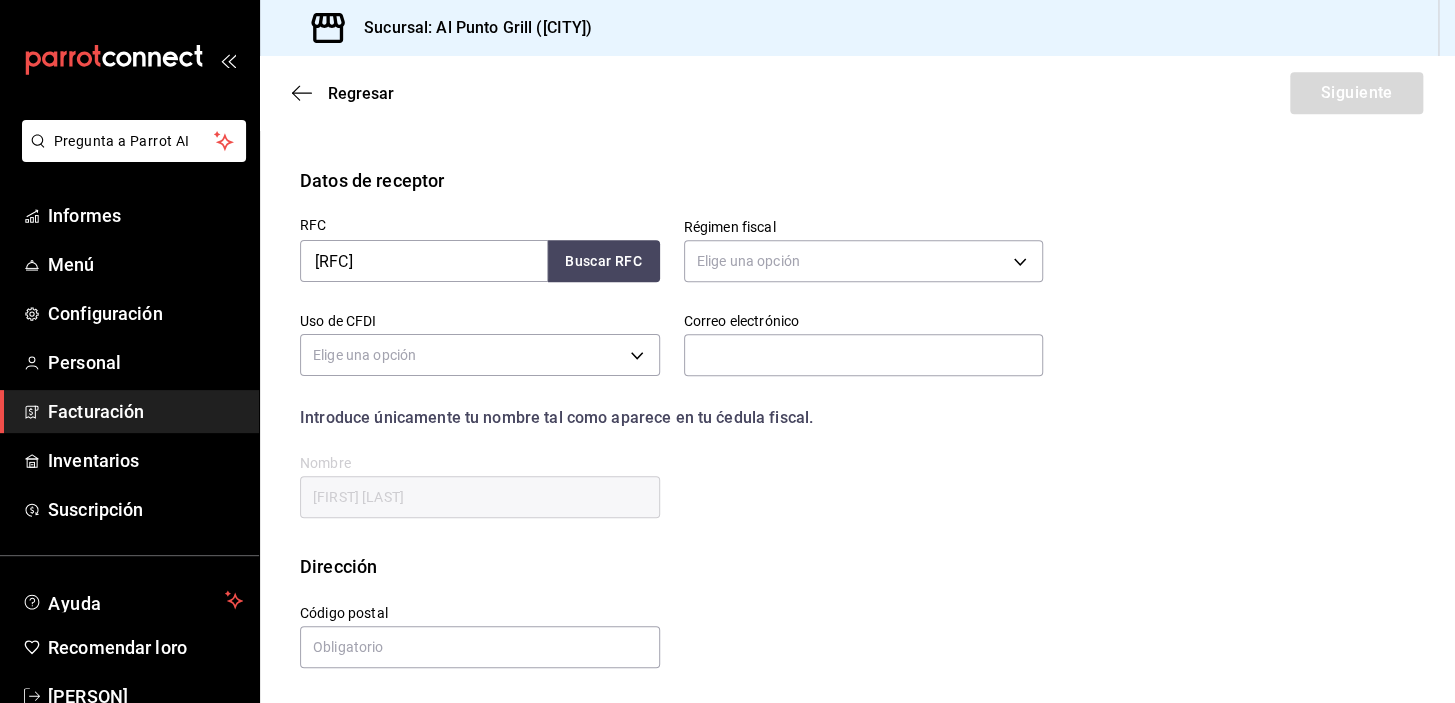 scroll, scrollTop: 254, scrollLeft: 0, axis: vertical 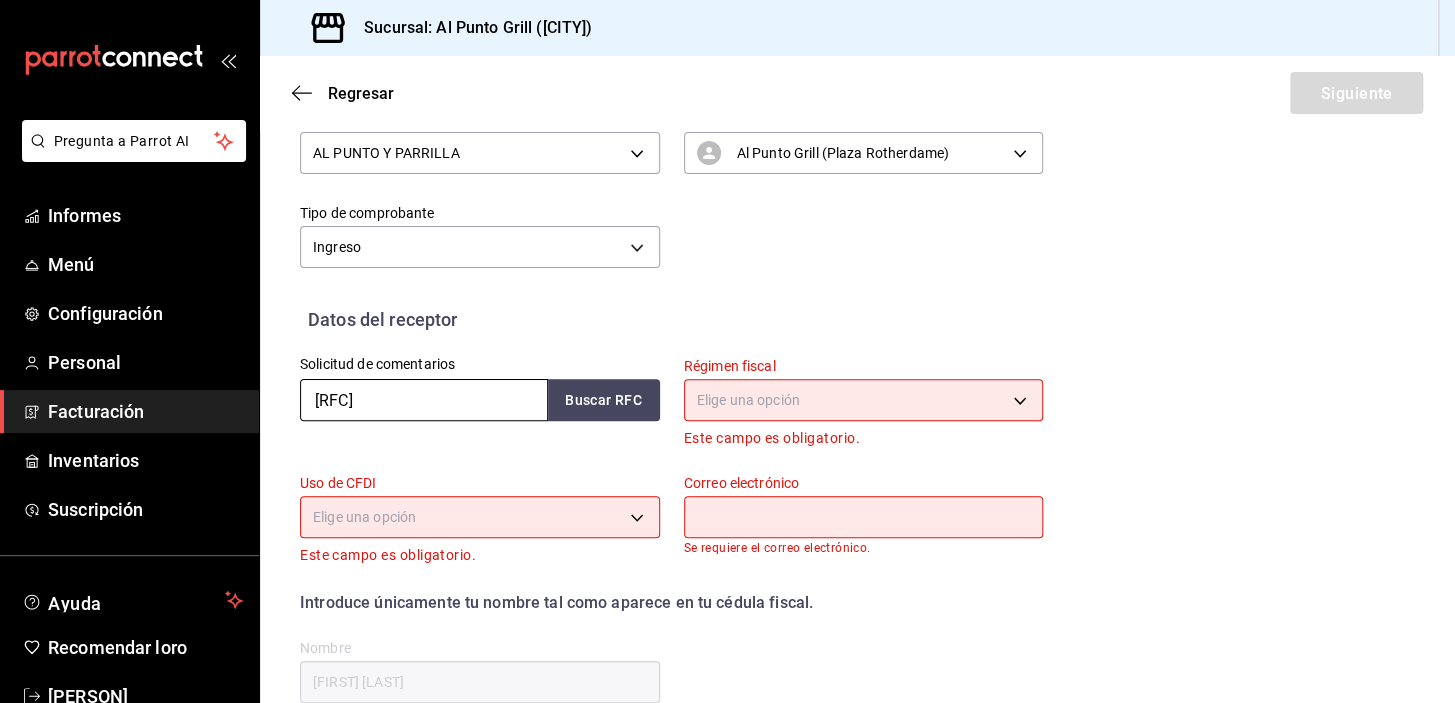 click on "[RFC]" at bounding box center (424, 400) 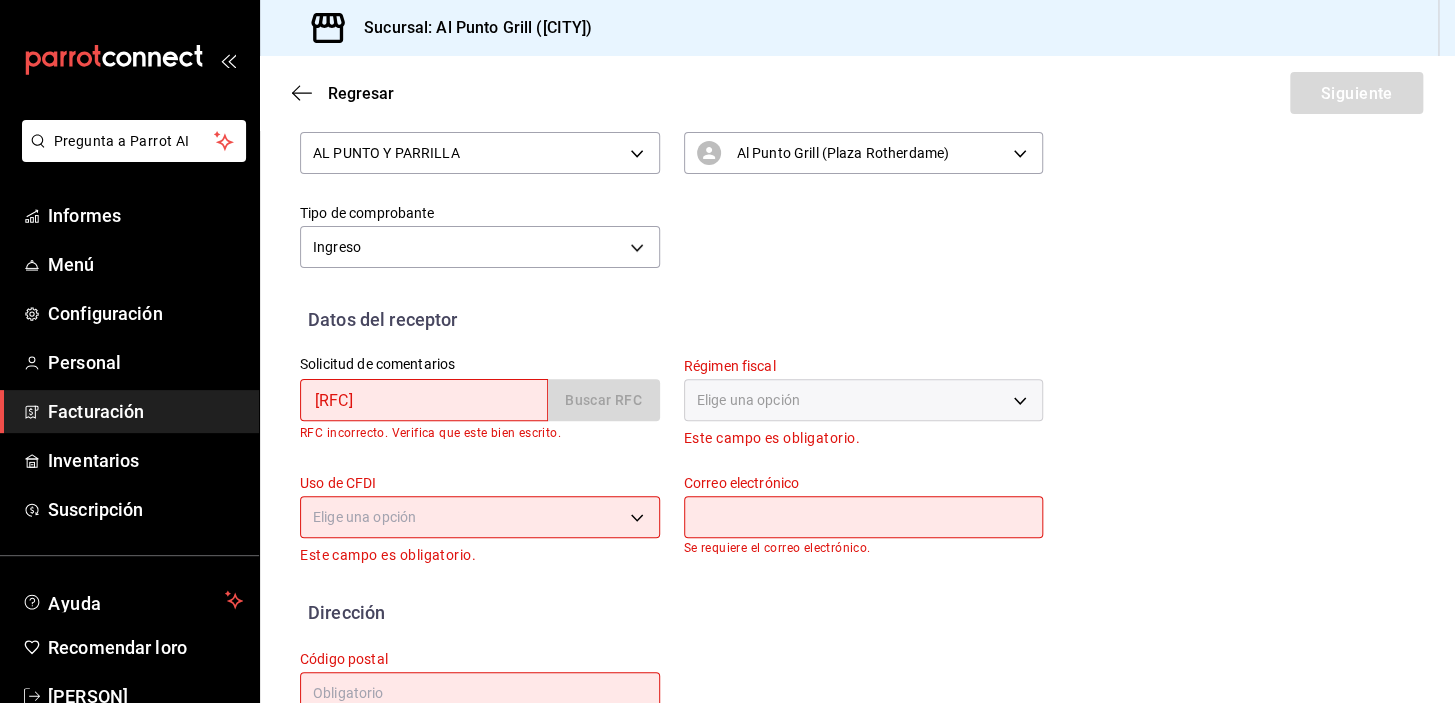 type on "[RFC]" 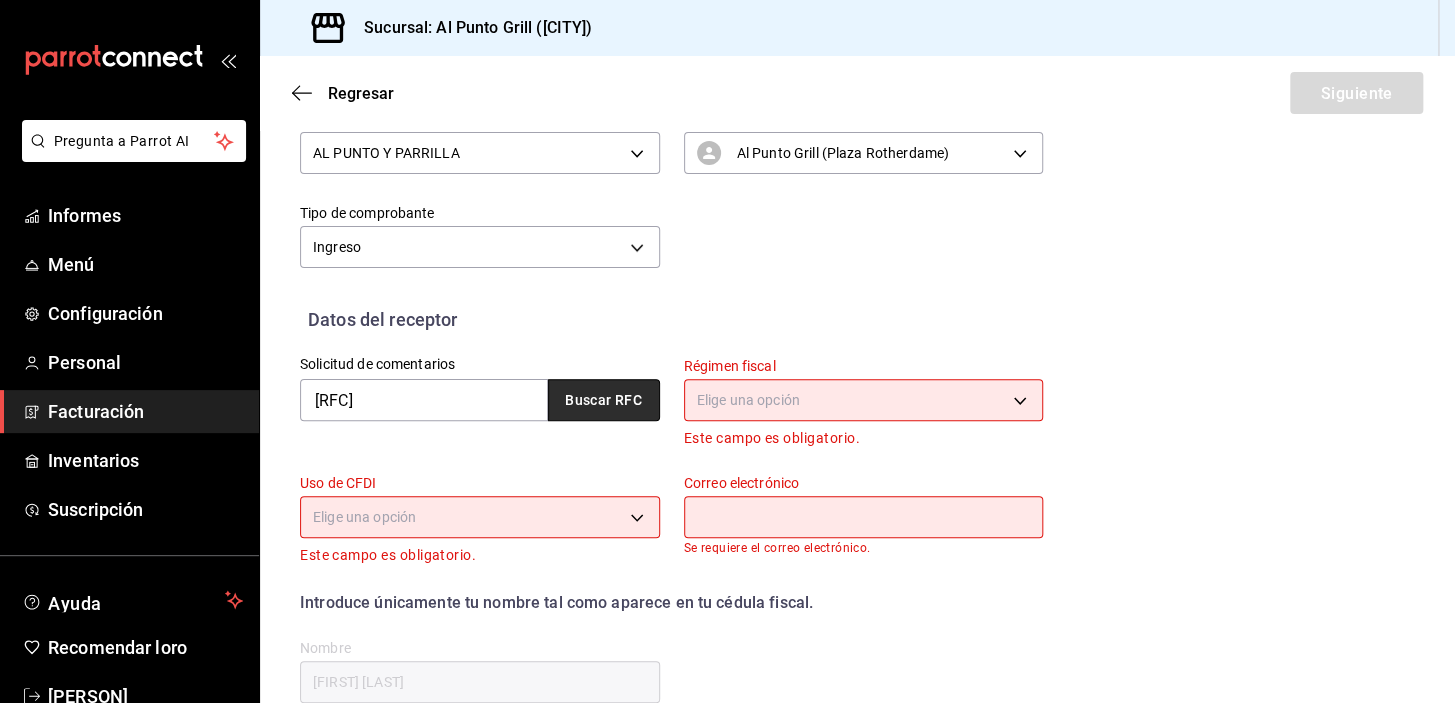click on "Buscar RFC" at bounding box center [603, 401] 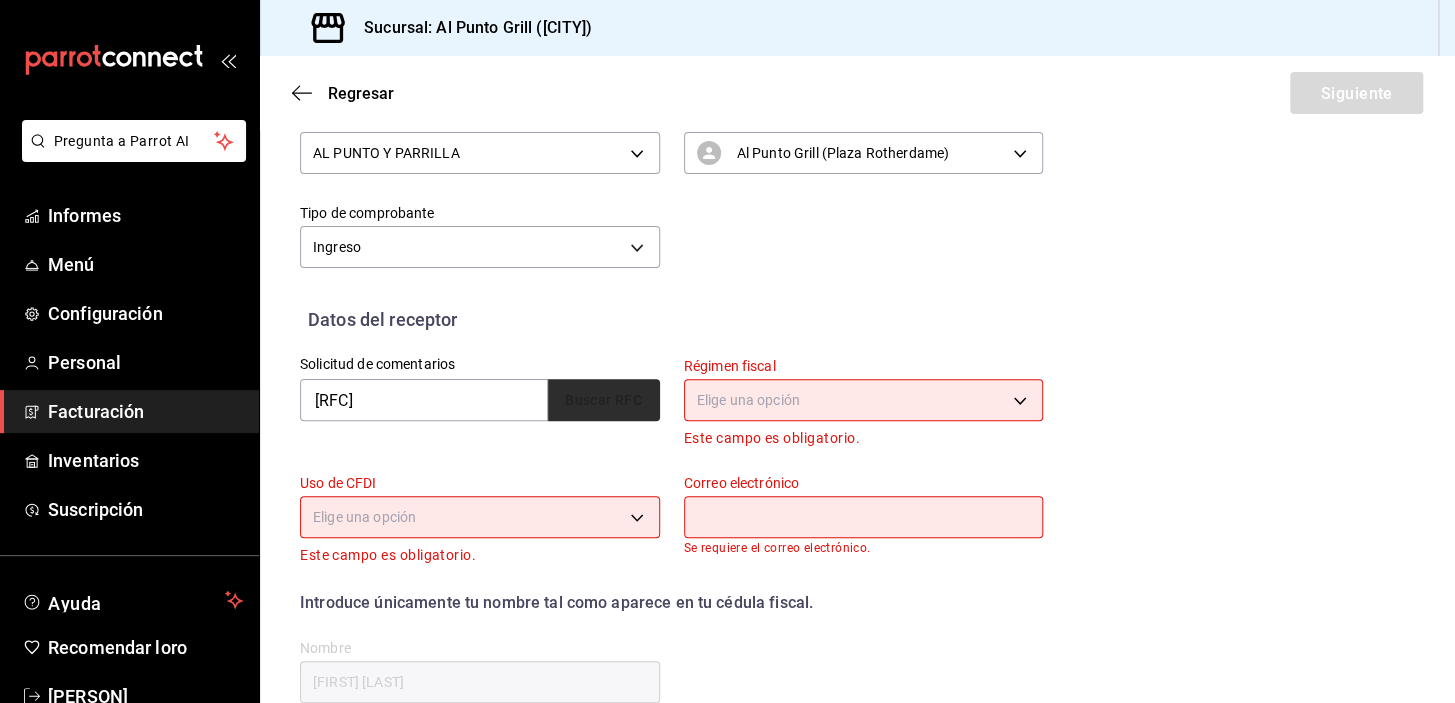 type on "[EMAIL]" 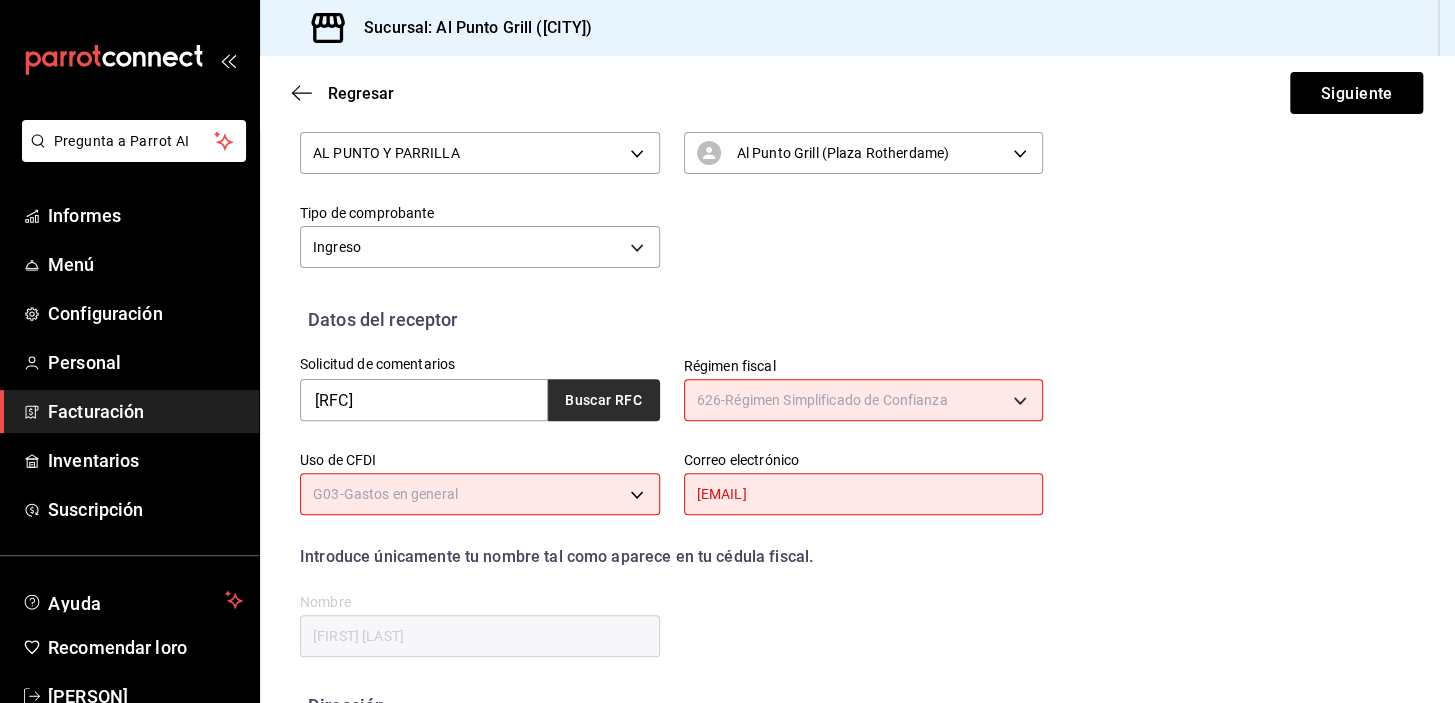 type on "626" 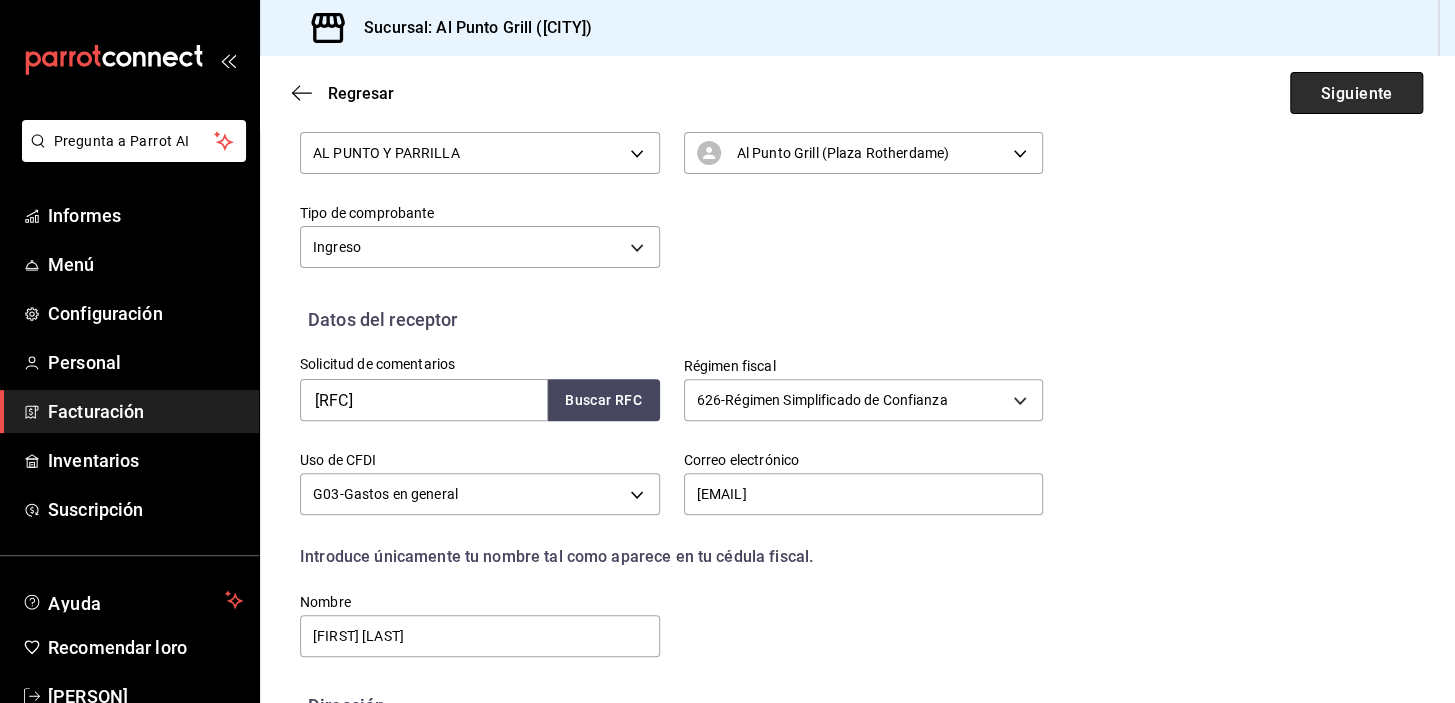 click on "Siguiente" at bounding box center (1356, 92) 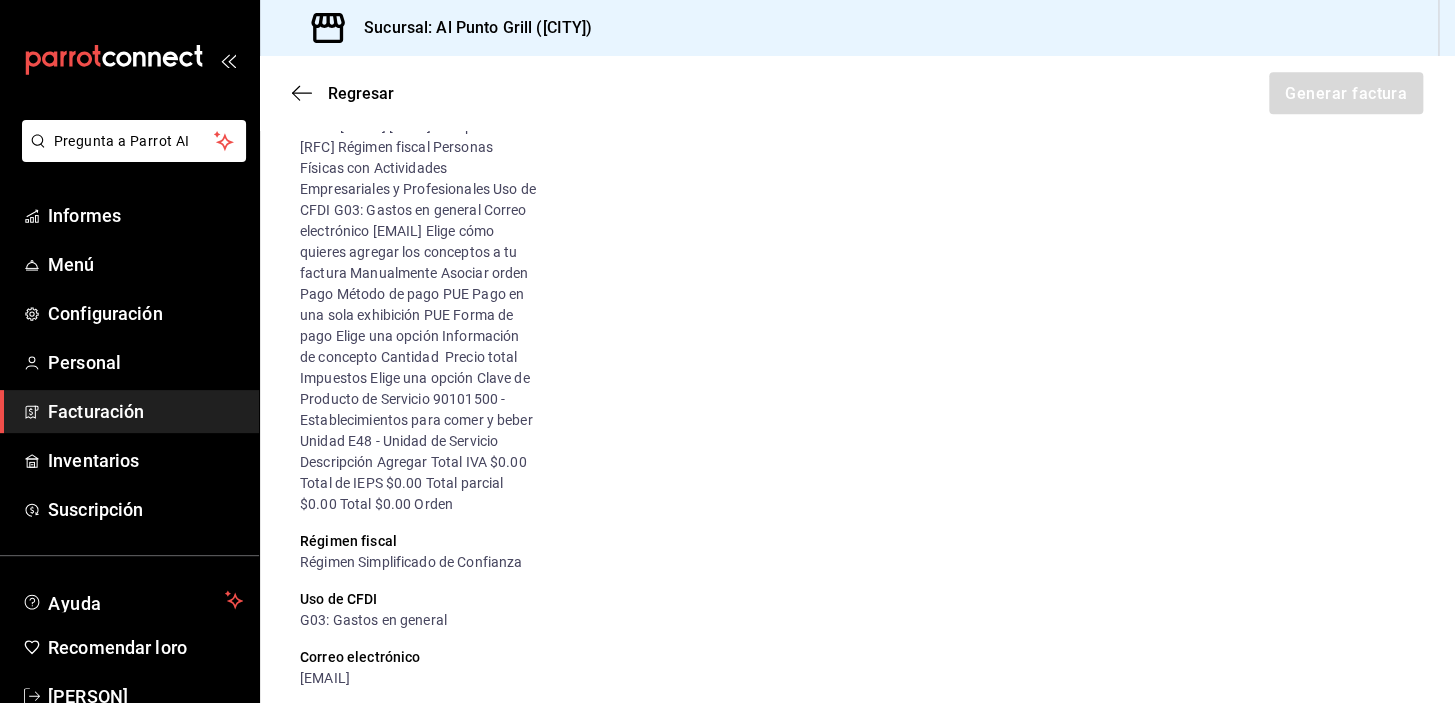 scroll, scrollTop: 436, scrollLeft: 0, axis: vertical 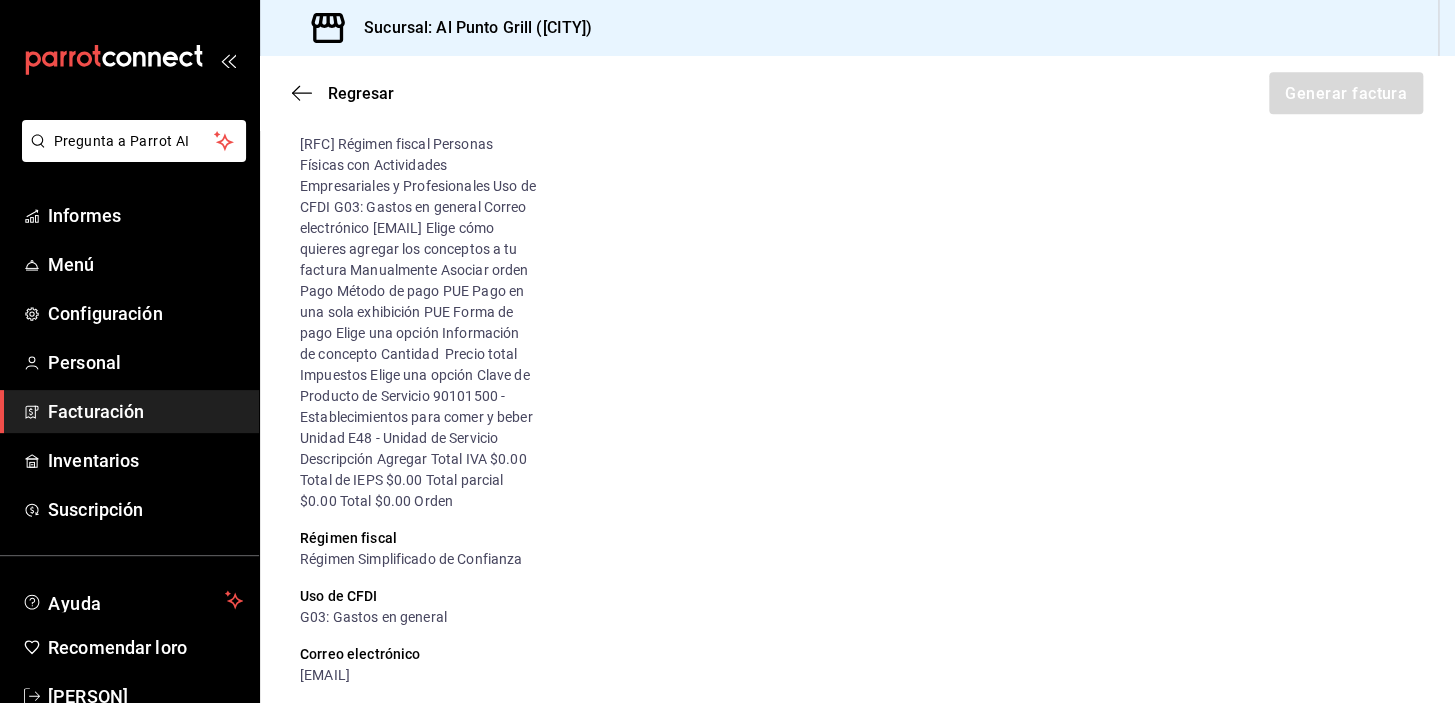 click on "Pregunta a Parrot AI Informes   Menú   Configuración   Personal   Facturación   Inventarios   Suscripción   Ayuda Recomendar loro   [PERSON]   Sugerir nueva función   Sucursal: Al Punto Grill ([CITY]) Regresar Generar factura Emisor Perfil fiscal AL PUNTO Y PARRILLA Tipo de comprobante Ingreso Receptor Nombre / Razón social [FIRST] [LAST] Receptor RFC [RFC] Régimen fiscal Régimen Simplificado de Confianza Uso de CFDI G03: Gastos en general Correo electrónico [EMAIL] Elige cómo quieres agregar los conceptos a tu factura Manualmente Asociar orden Pago Método de pago PUE    Pago en una sola exhibición PUE Forma de pago Elige una opción Información de concepto Cantidad ​ Precio total ​ Impuestos Elige una opción Clave de Producto de Servicio 90101500 - Establecimientos para comer y beber ​ Unidad E48 - Unidad de Servicio ​ Descripción Agregar Total IVA $0.00 Total de IEPS $0.00 Total parcial $0.00 Total $0.00 Orden Cantidad Clave Unidad Monto" at bounding box center (727, 351) 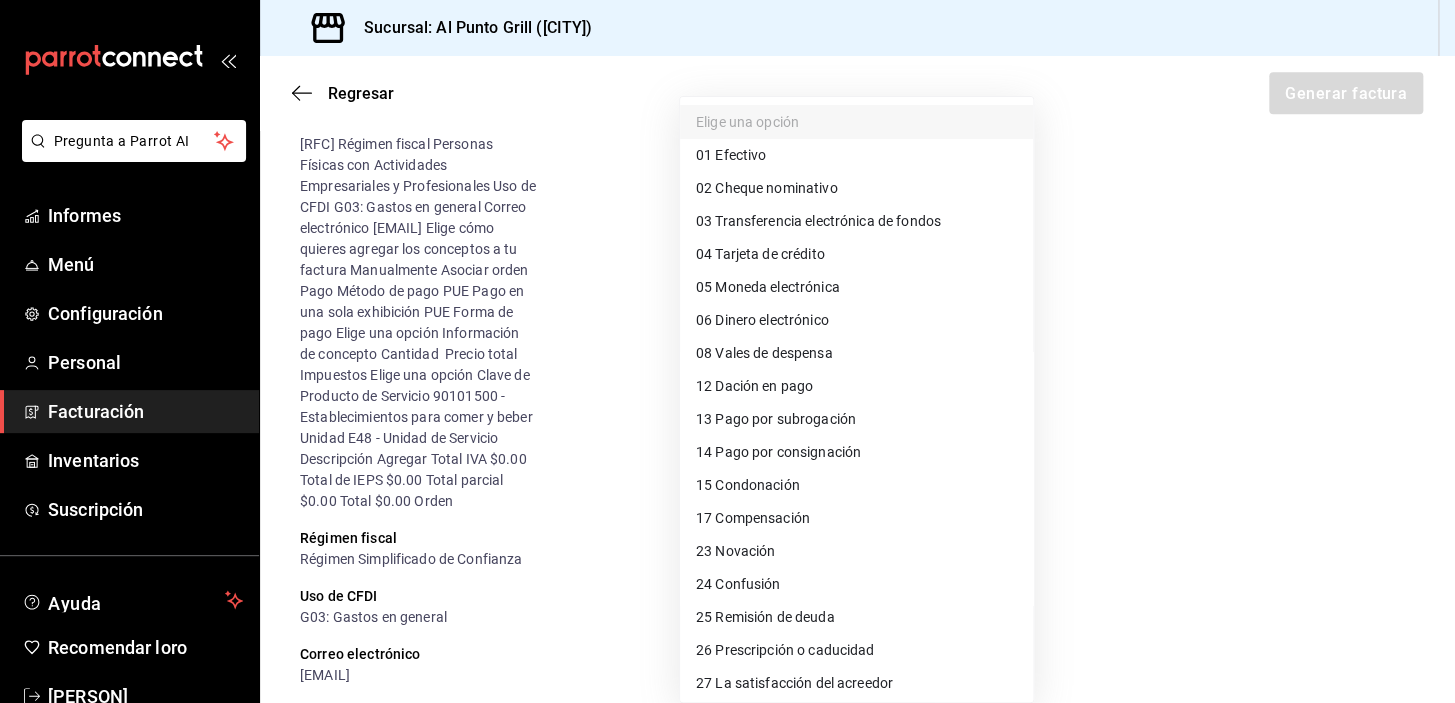 click on "Tarjeta de crédito" at bounding box center (769, 254) 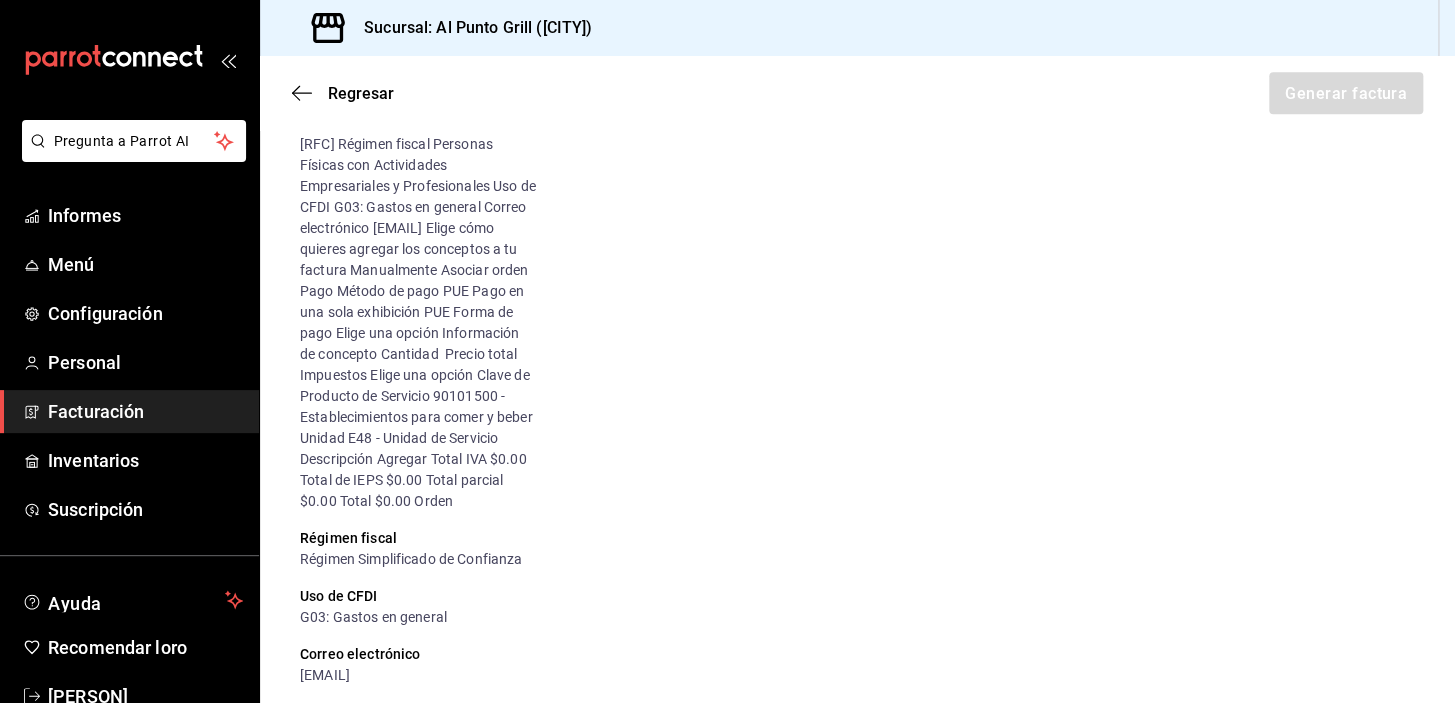 click at bounding box center (384, 1244) 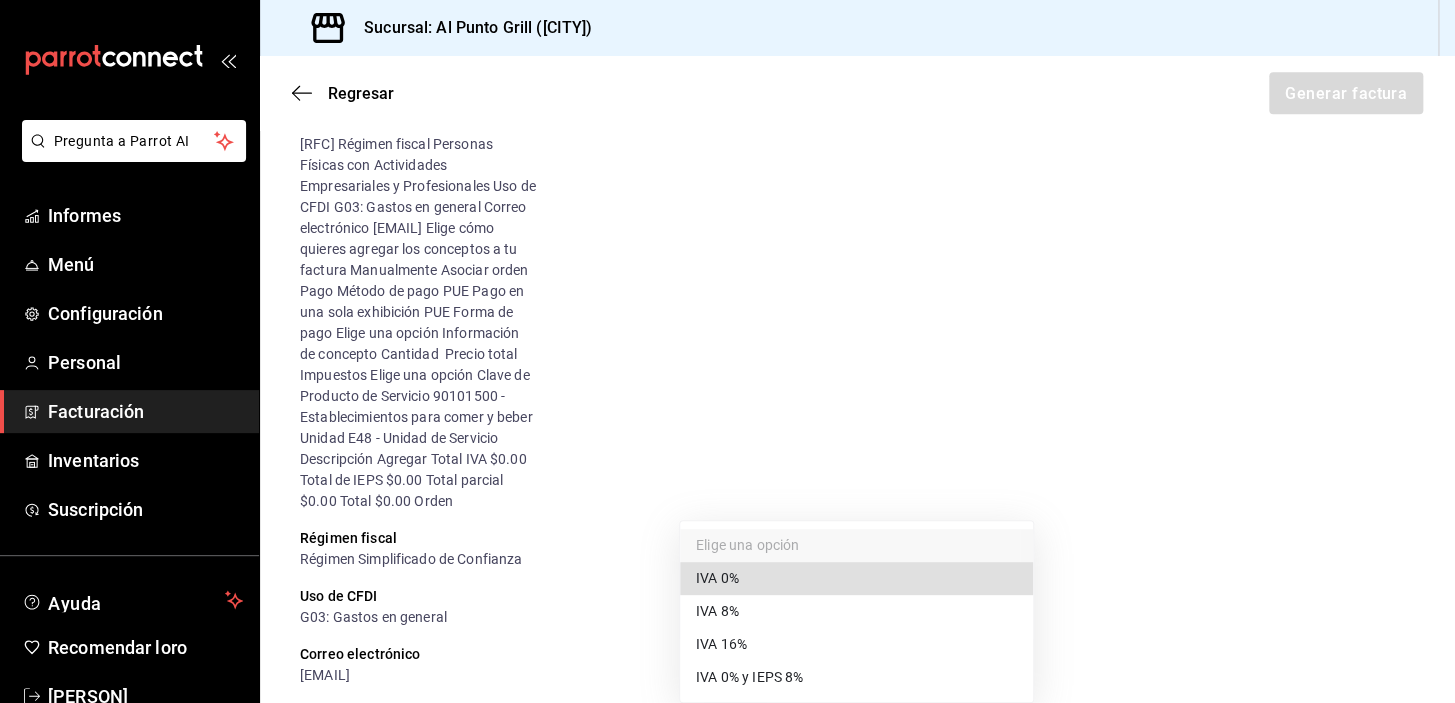 click on "Pregunta a Parrot AI Informes   Menú   Configuración   Personal   Facturación   Inventarios   Suscripción   Ayuda Recomendar loro   [PERSON]   Sugerir nueva función   Sucursal: Al Punto Grill ([CITY]) Regresar Generar factura Emisor Perfil fiscal AL PUNTO Y PARRILLA Tipo de comprobante Ingreso Receptor Nombre / Razón social [FIRST] [LAST] Receptor RFC [RFC] Régimen fiscal Régimen Simplificado de Confianza Uso de CFDI G03: Gastos en general Correo electrónico [EMAIL] Elige cómo quieres agregar los conceptos a tu factura Manualmente Asociar orden Pago Método de pago PUE    Pago en una sola exhibición PUE Forma de pago 04    Tarjeta de crédito 04 4 dígitos de # TDC ​ Información de concepto Cantidad 1 ​ Precio total $935 ​ Impuestos Elige una opción Clave de Producto de Servicio 90101500 - Establecimientos para comer y beber ​ Unidad E48 - Unidad de Servicio ​ Descripción Agregar Total IVA $0.00 Total de IEPS" at bounding box center [727, 351] 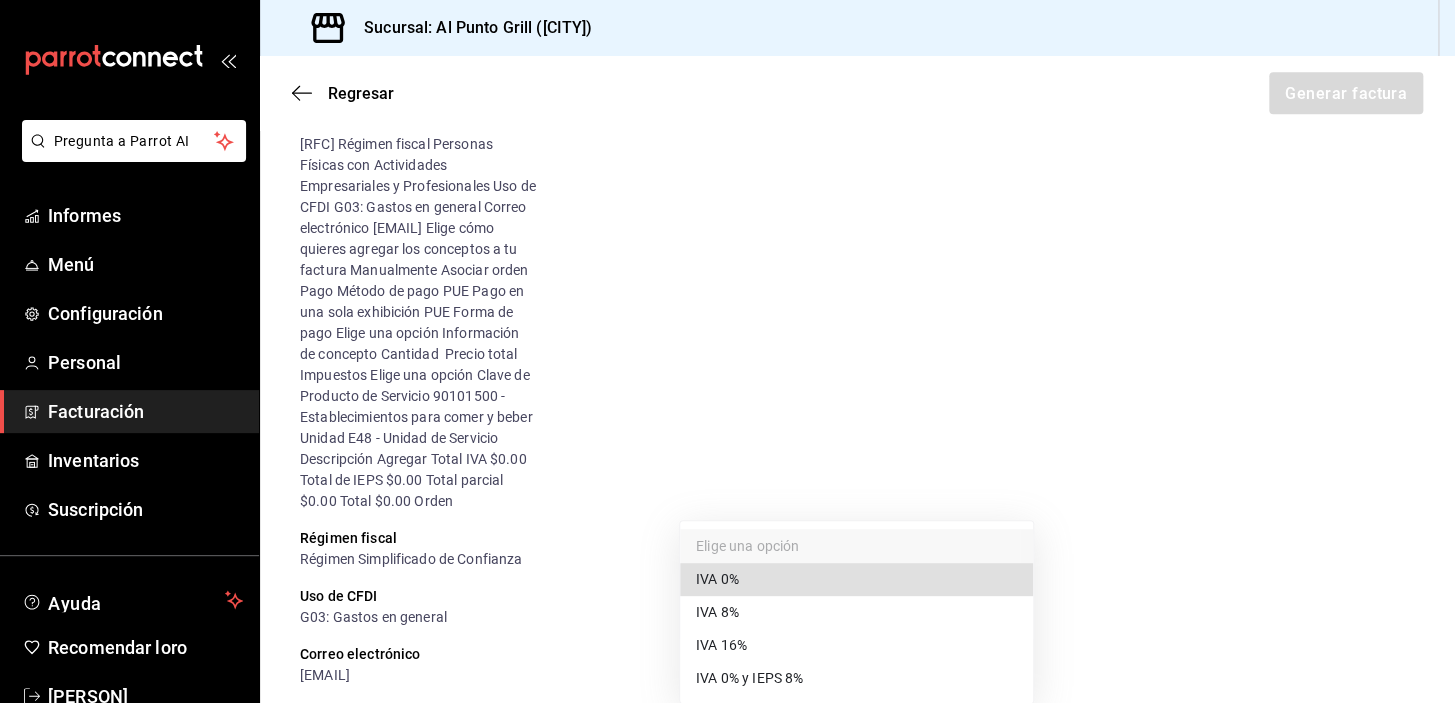 click on "IVA 16%" at bounding box center [856, 645] 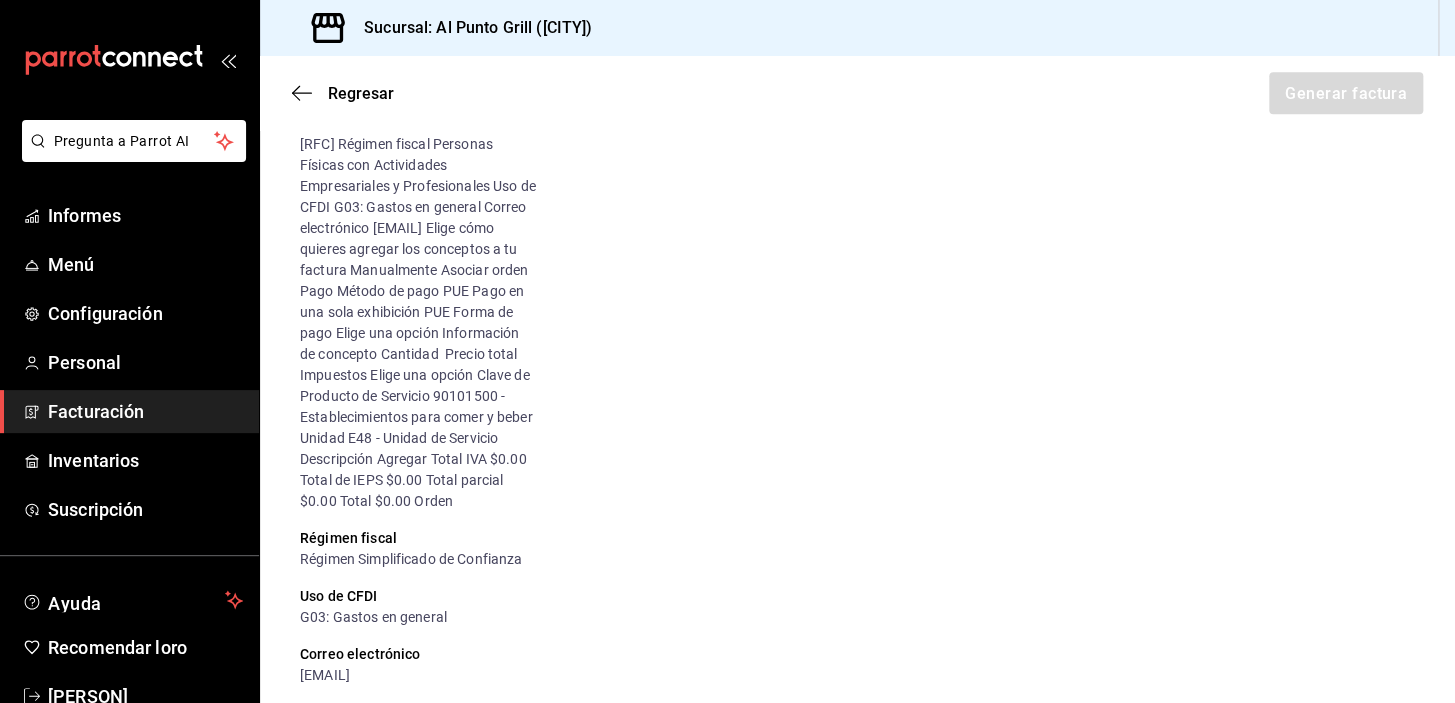 scroll, scrollTop: 800, scrollLeft: 0, axis: vertical 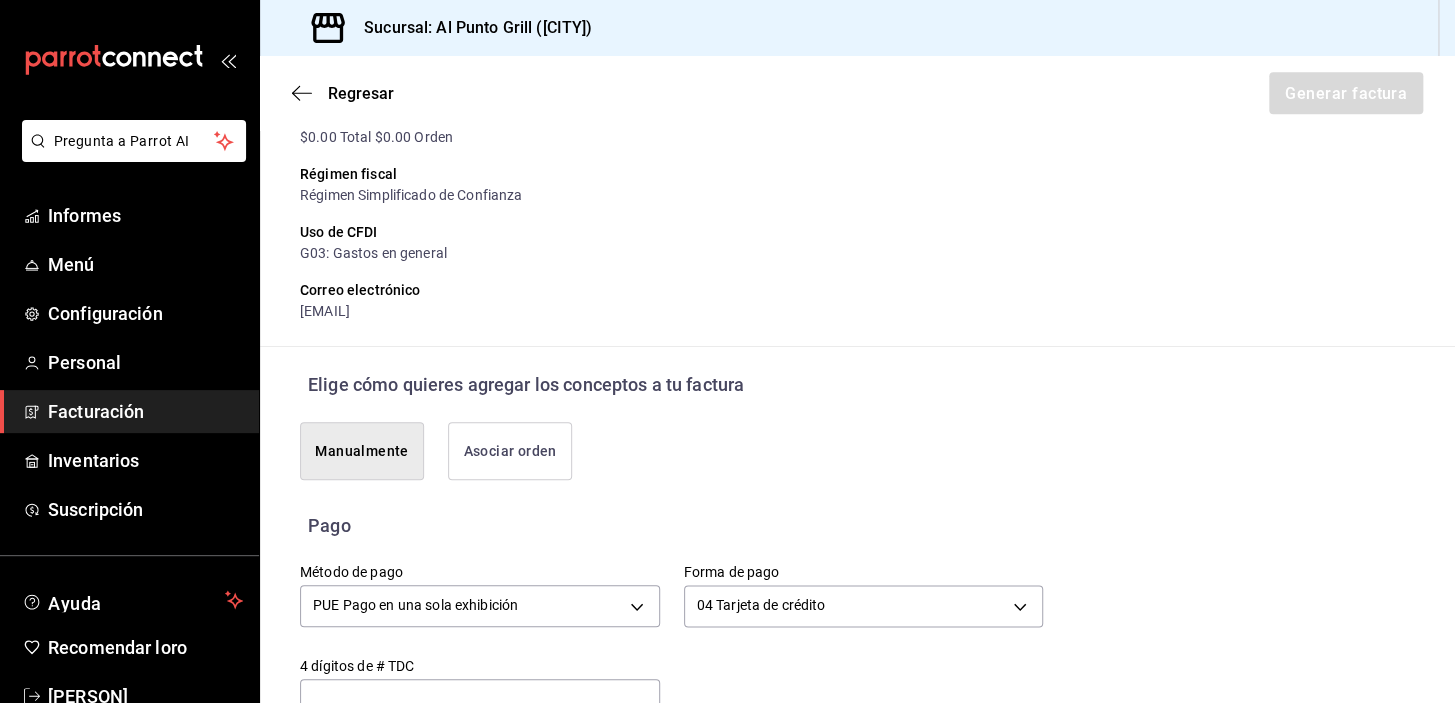 click at bounding box center (480, 1065) 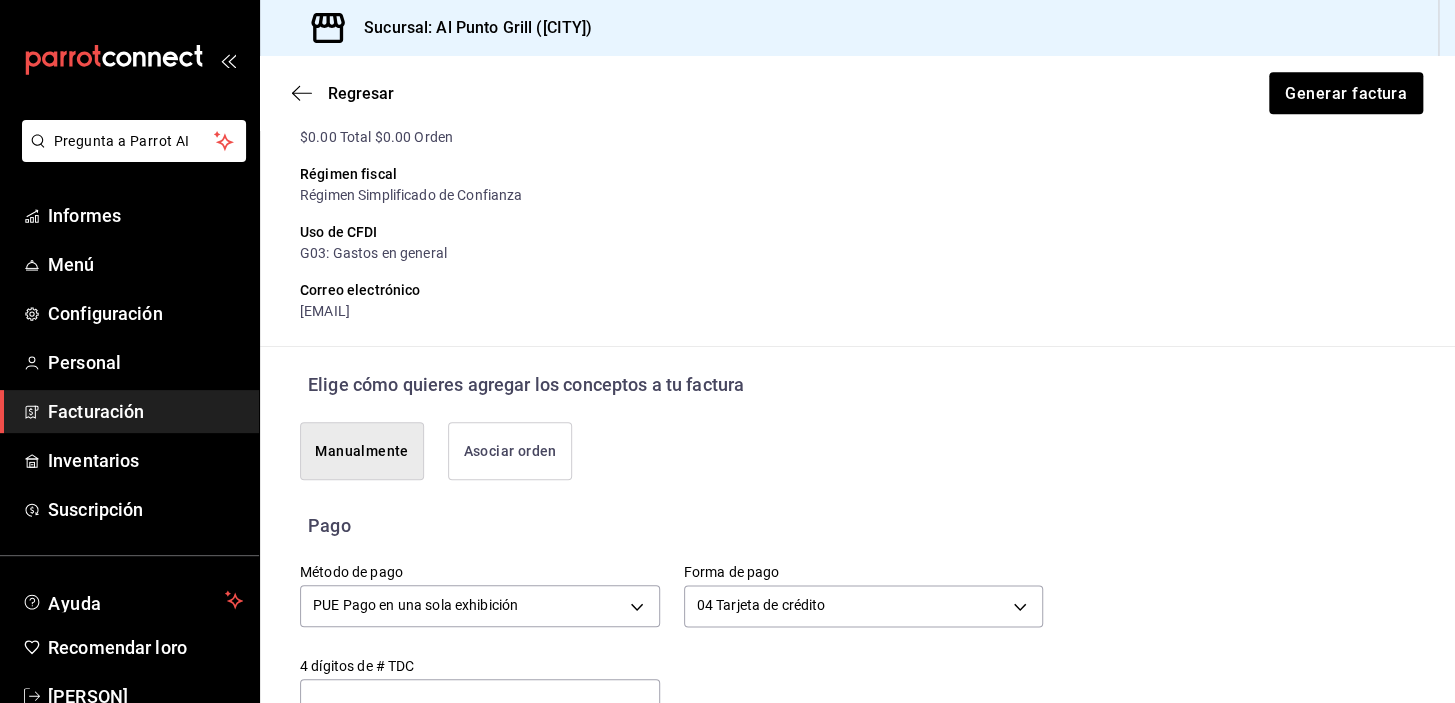 type on "90101500 - Establecimientos para comer y beber" 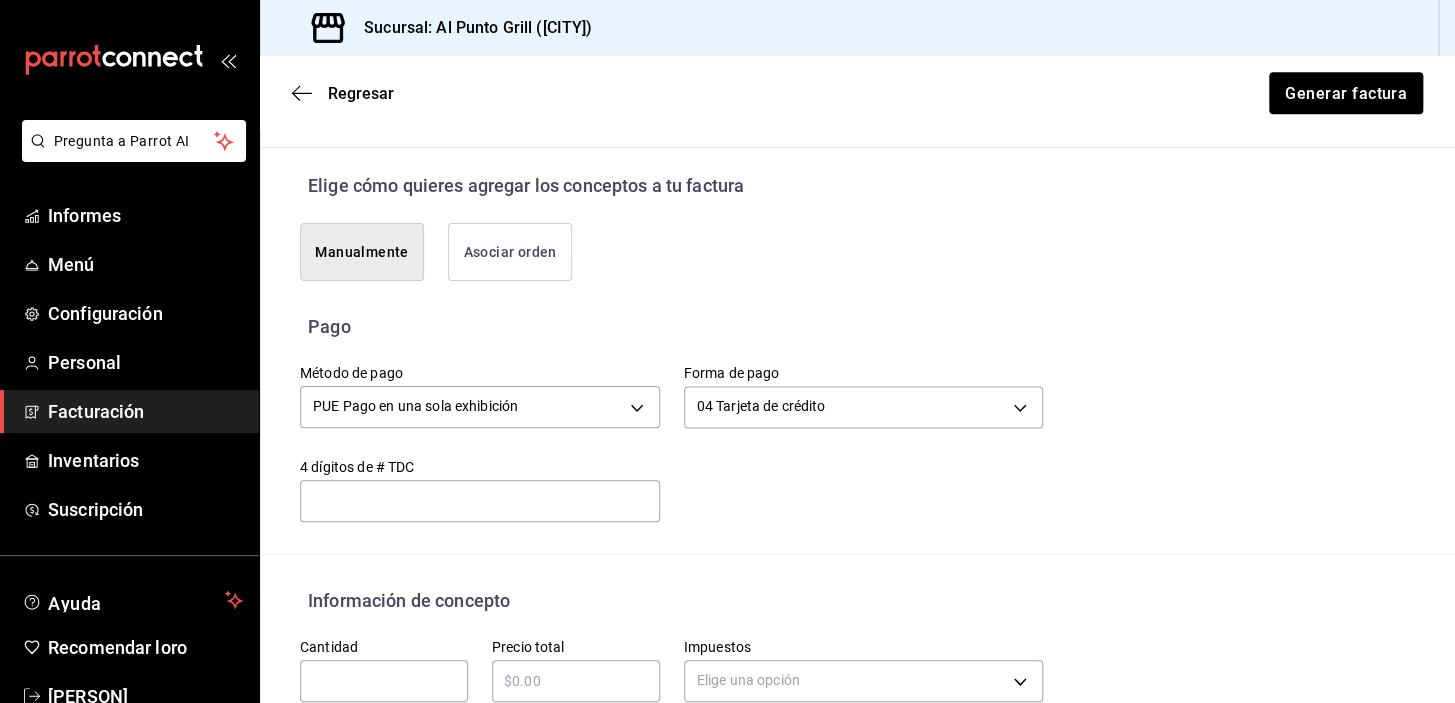 scroll, scrollTop: 1005, scrollLeft: 0, axis: vertical 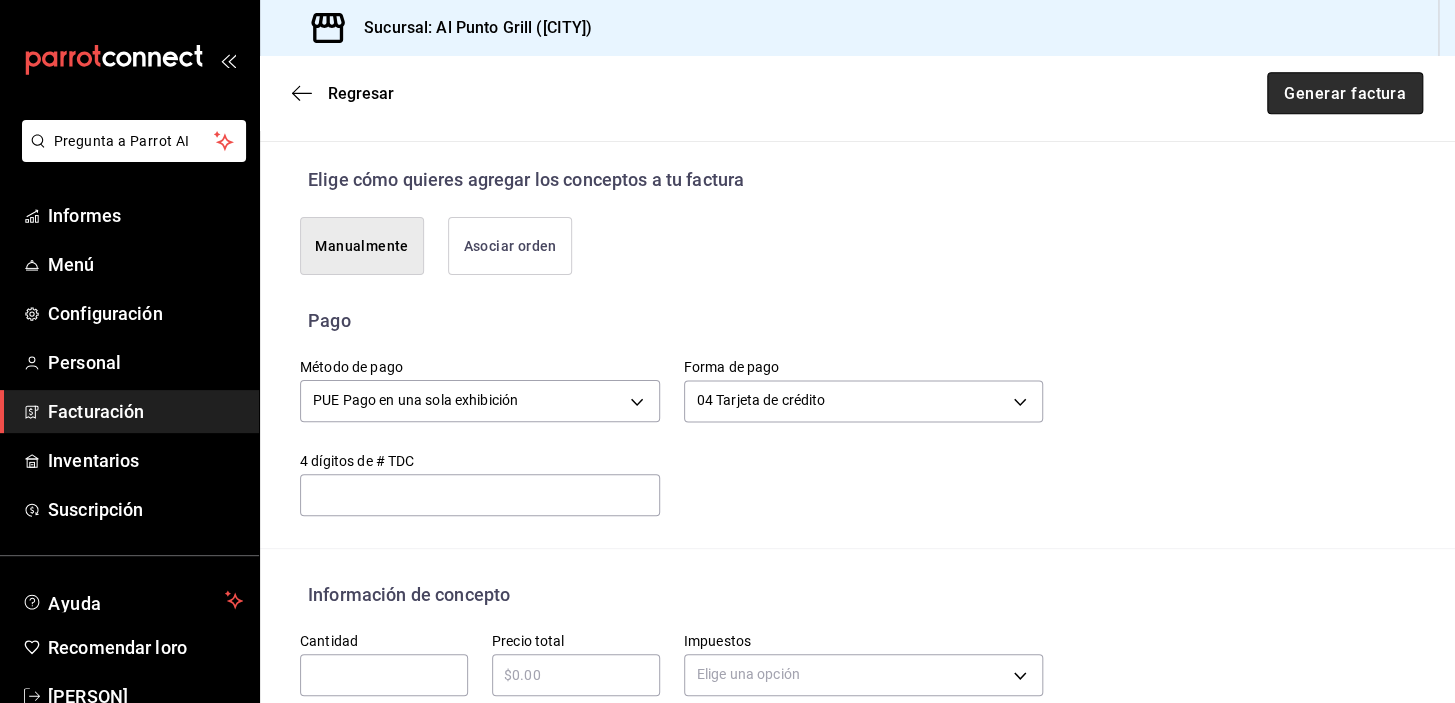 click on "Generar factura" at bounding box center [1345, 93] 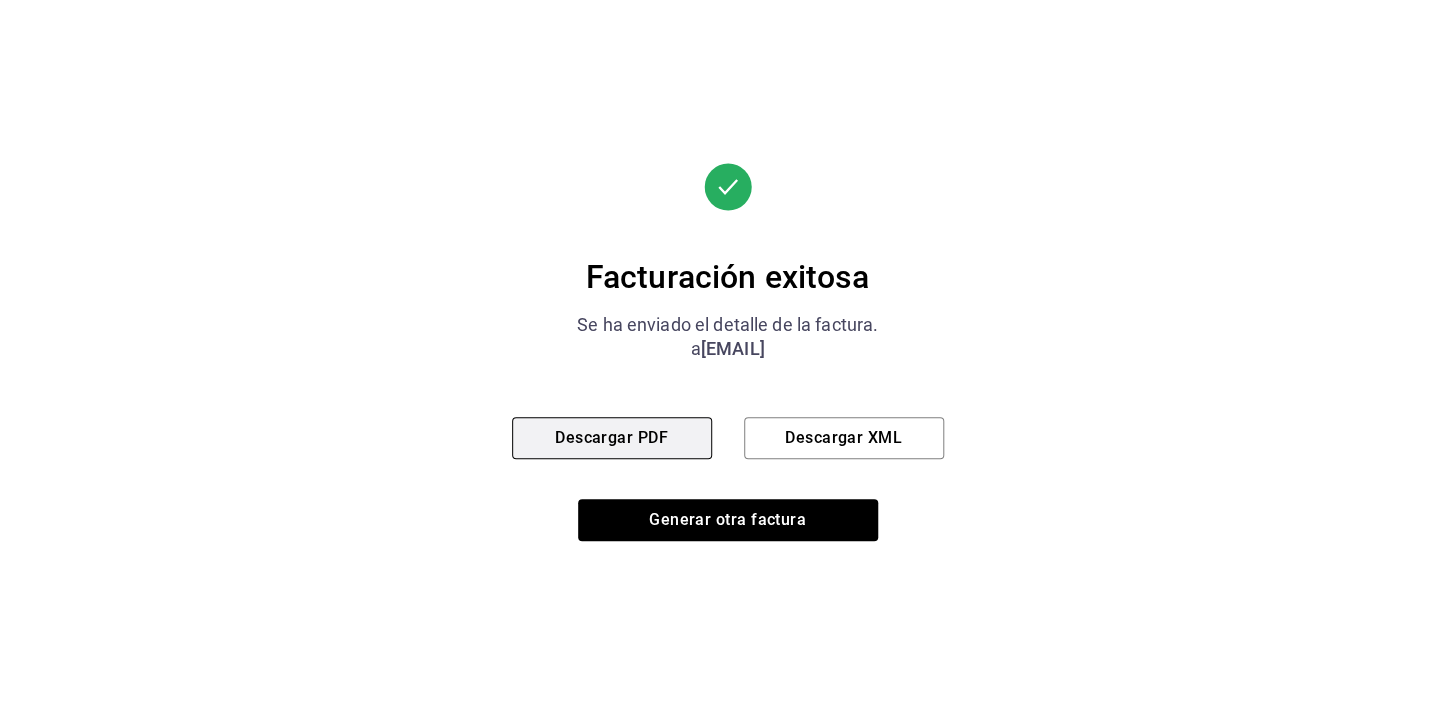 click on "Descargar PDF" at bounding box center [611, 437] 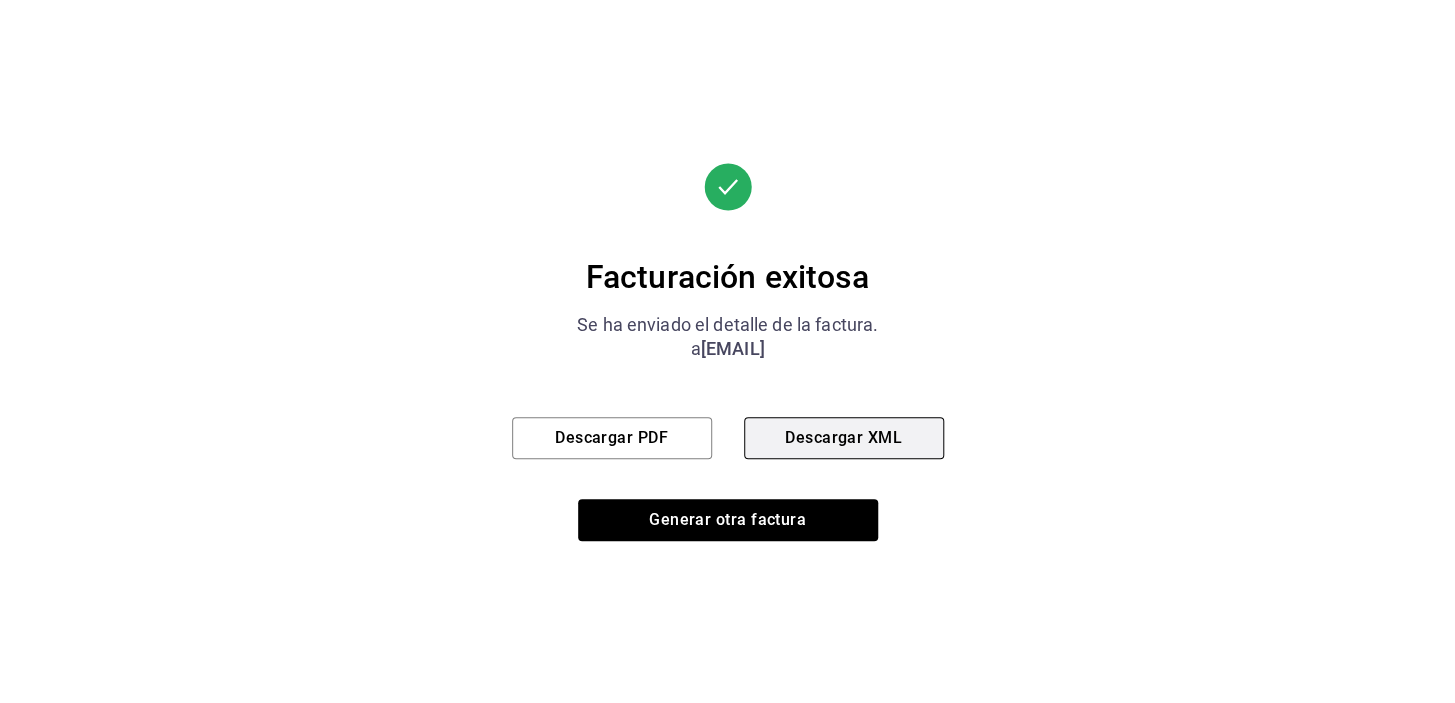 click on "Descargar XML" at bounding box center [843, 437] 